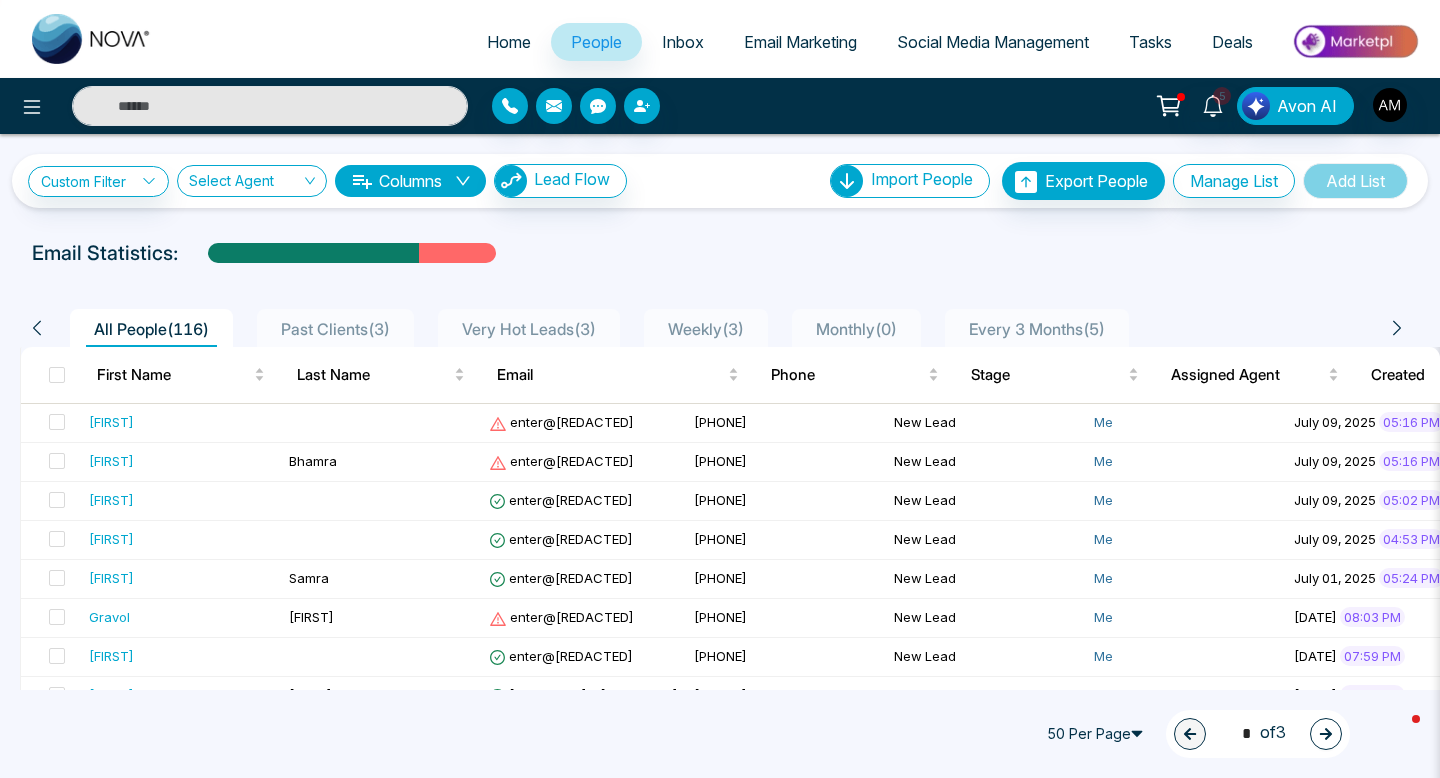 scroll, scrollTop: 0, scrollLeft: 0, axis: both 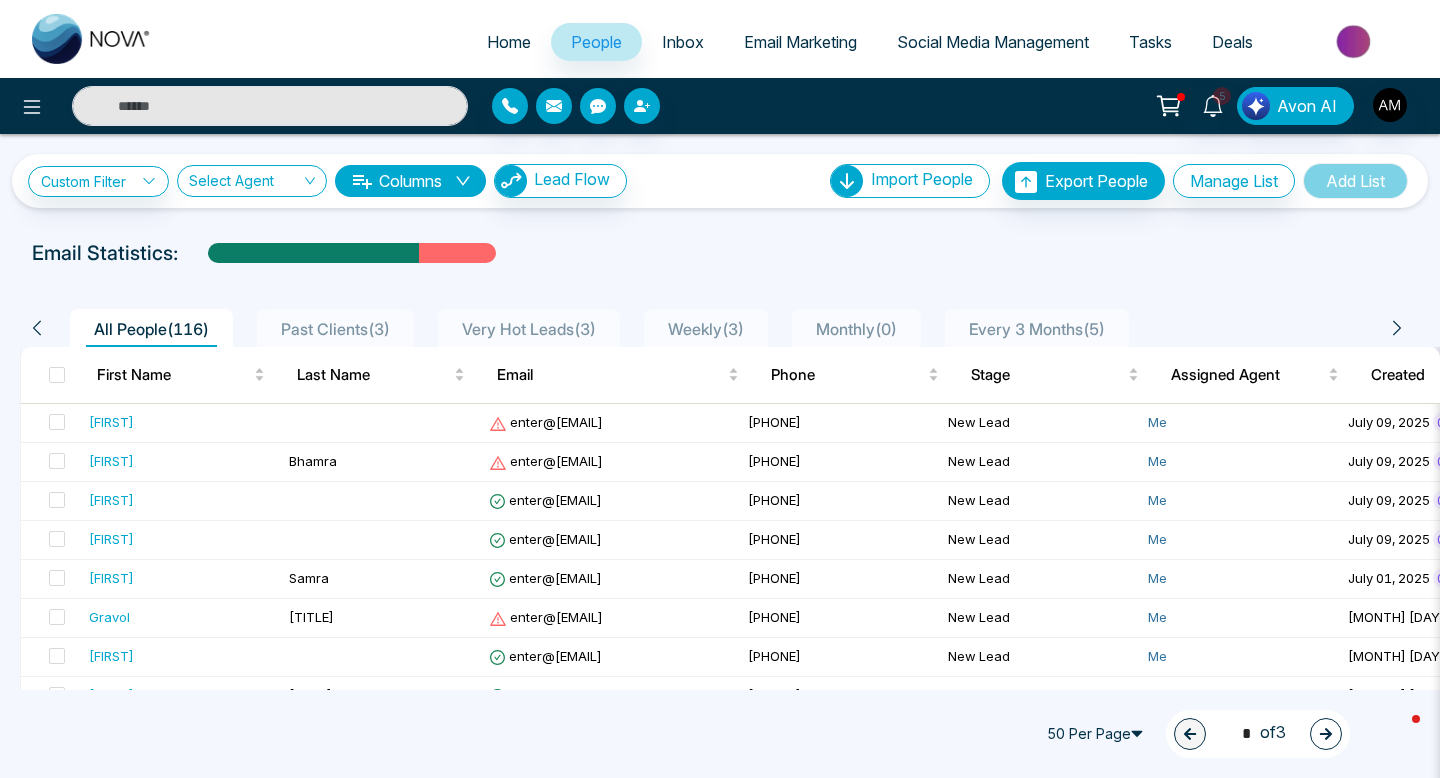 click on "Past Clients  ( 3 )" at bounding box center [335, 329] 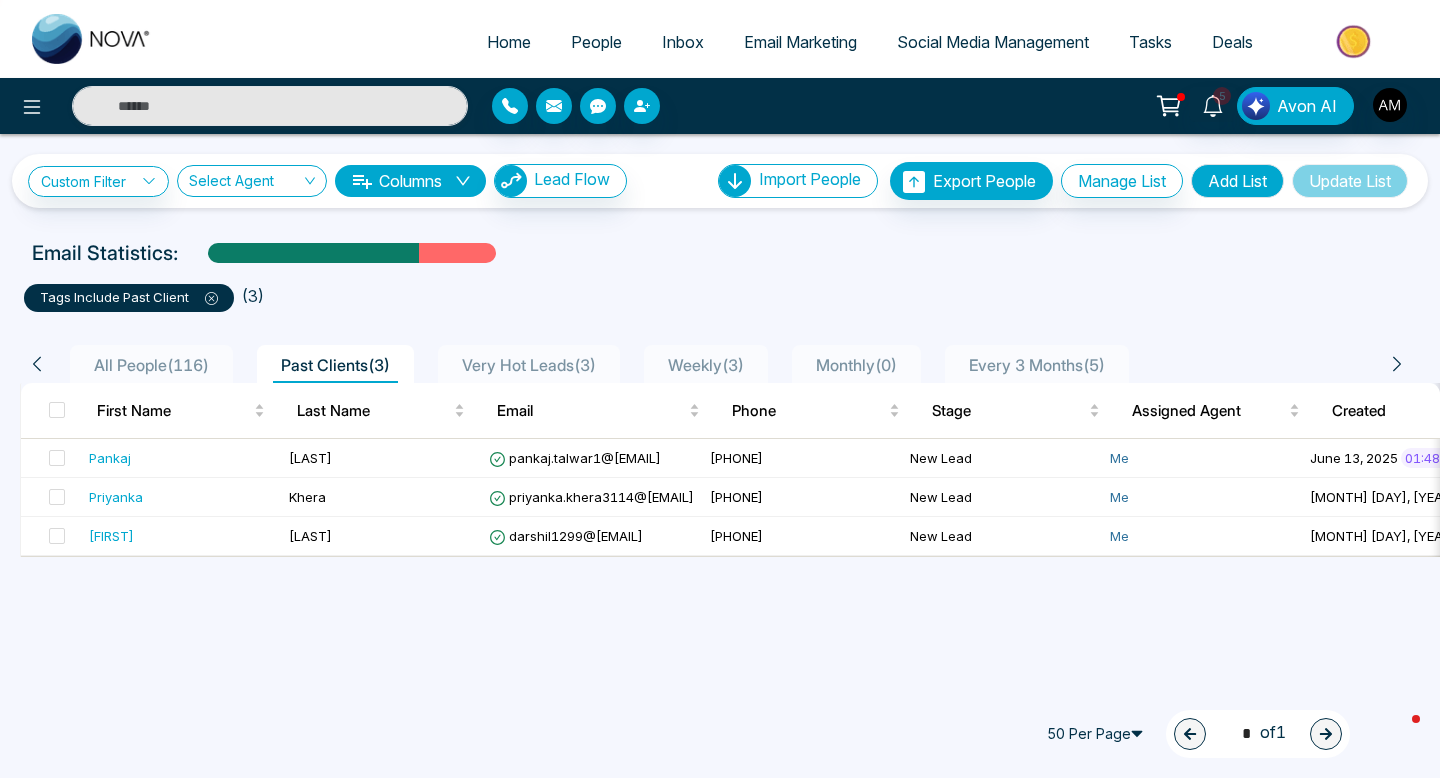 click on "Very Hot Leads  ( 3 )" at bounding box center (529, 365) 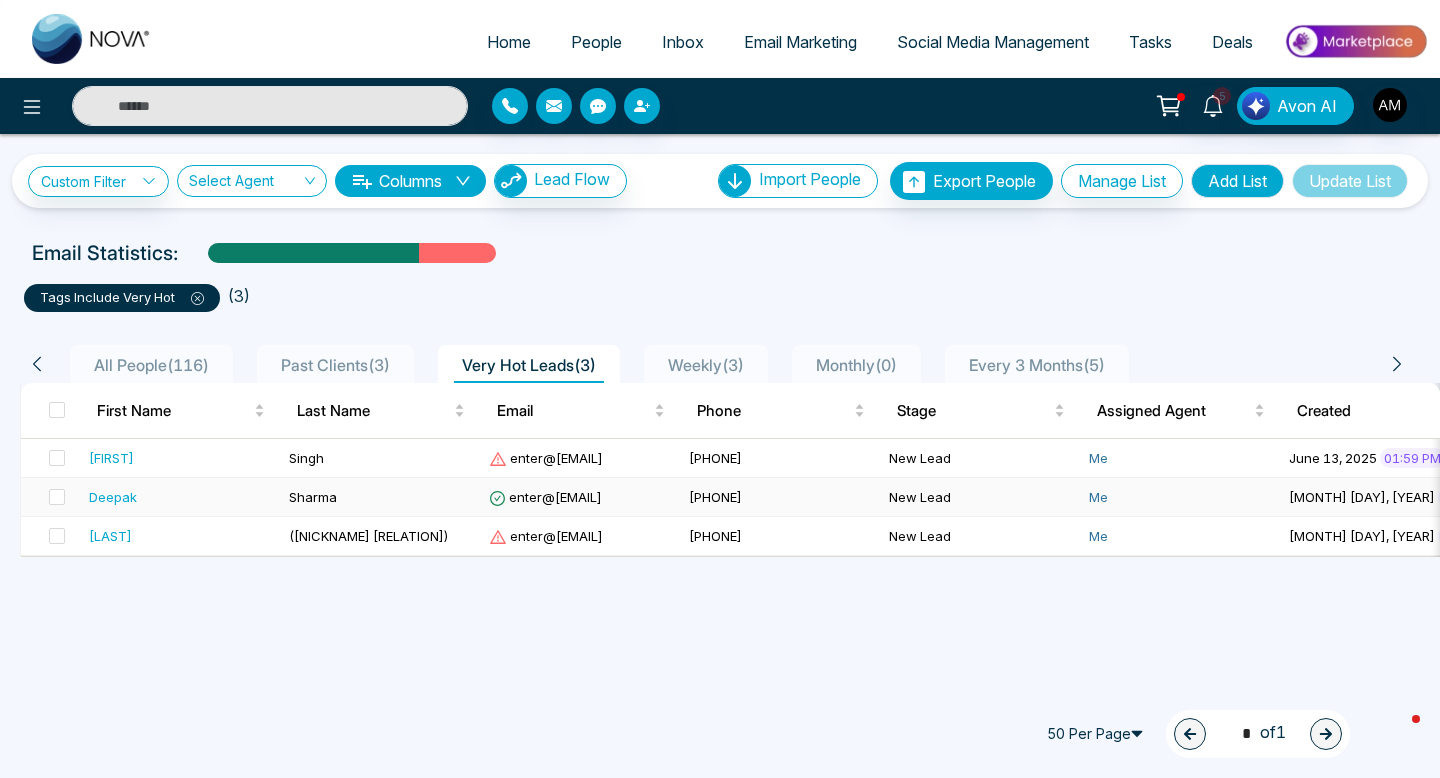click on "Deepak" at bounding box center (181, 497) 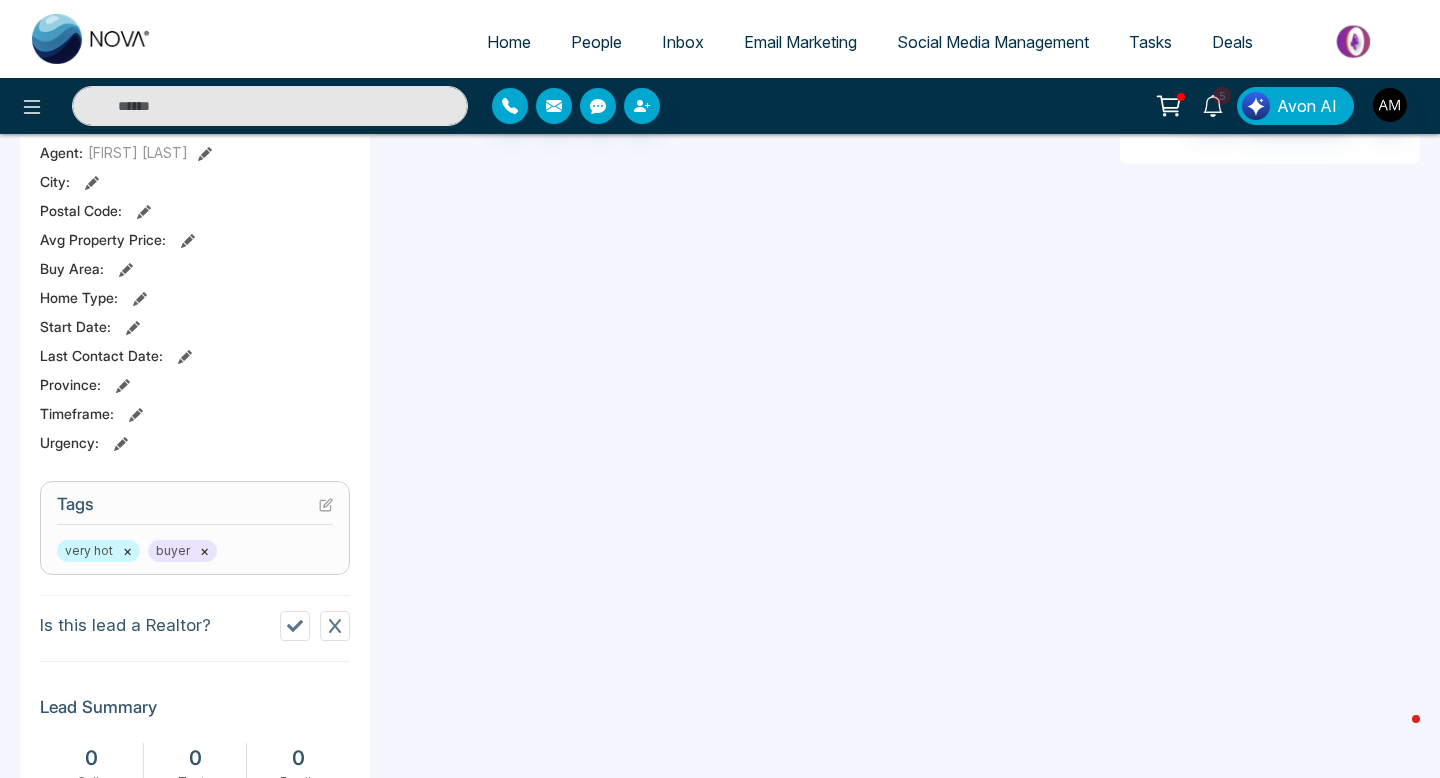 scroll, scrollTop: 502, scrollLeft: 0, axis: vertical 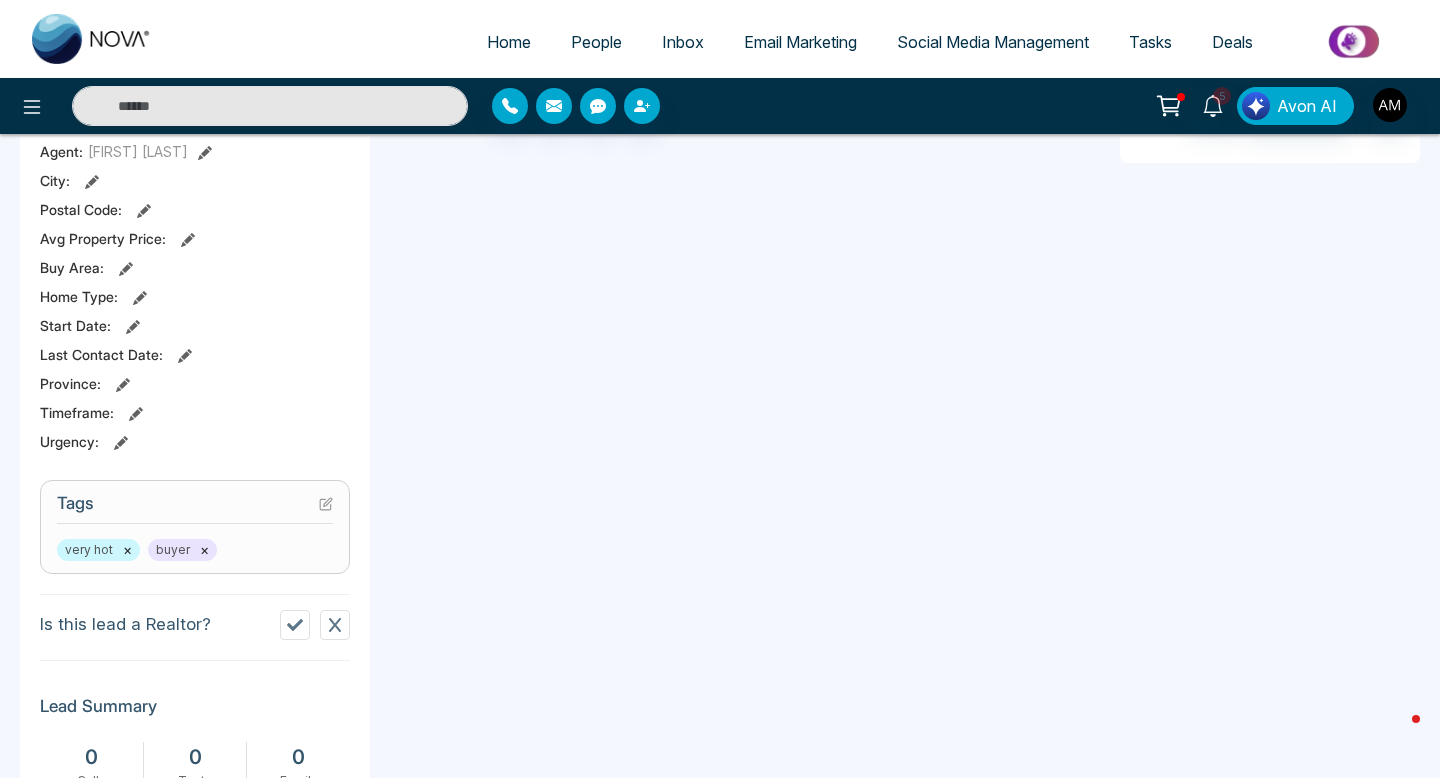 click on "×" at bounding box center (127, 550) 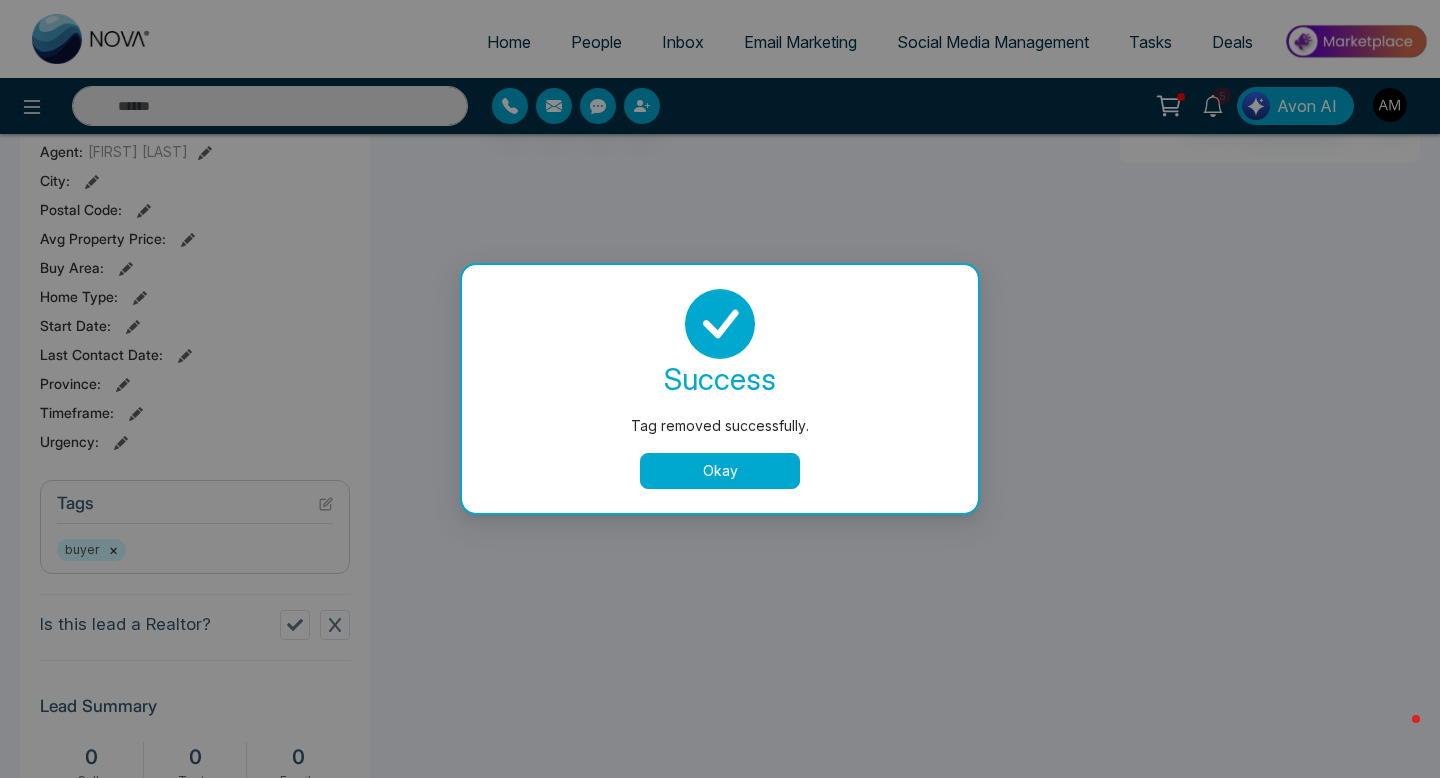 click on "Okay" at bounding box center (720, 471) 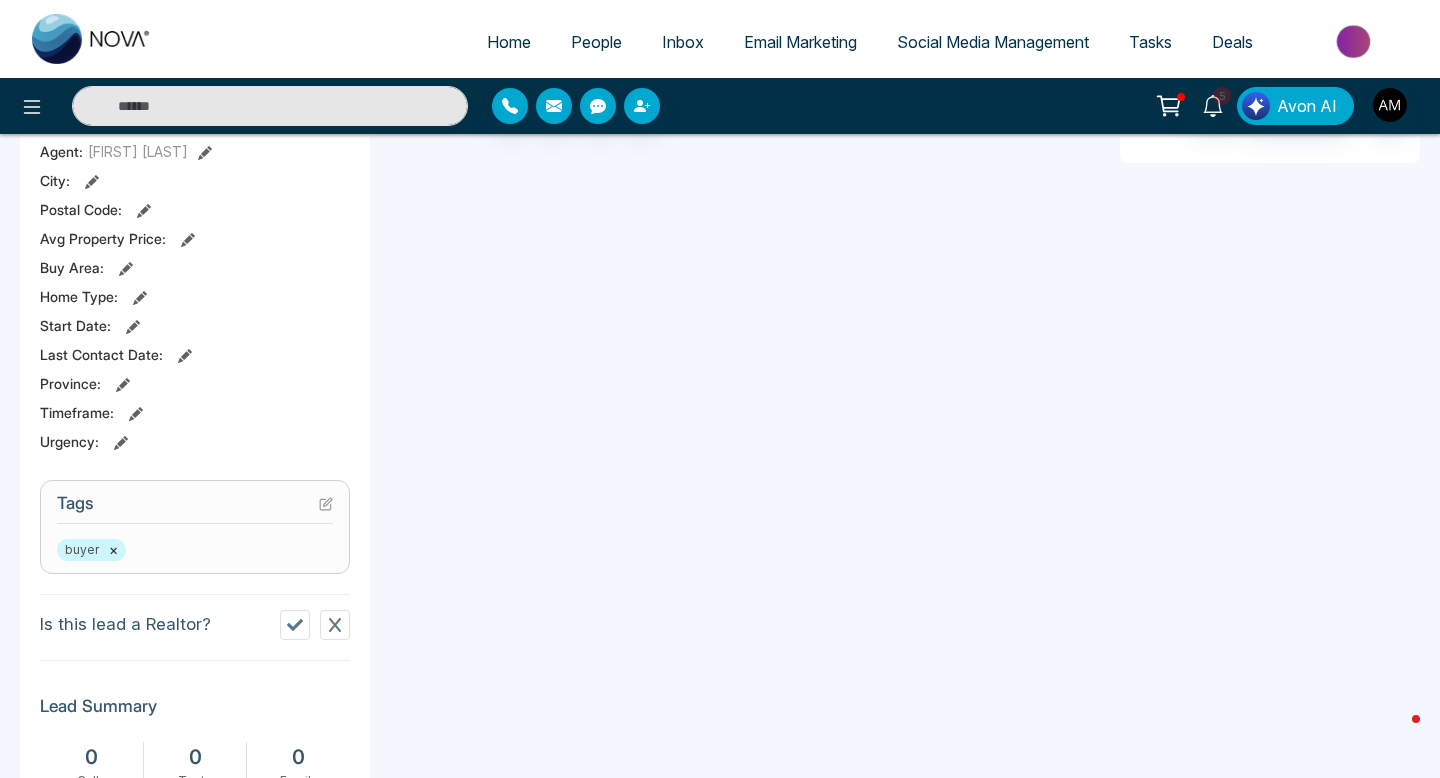 click on "buyer   ×" at bounding box center (195, 550) 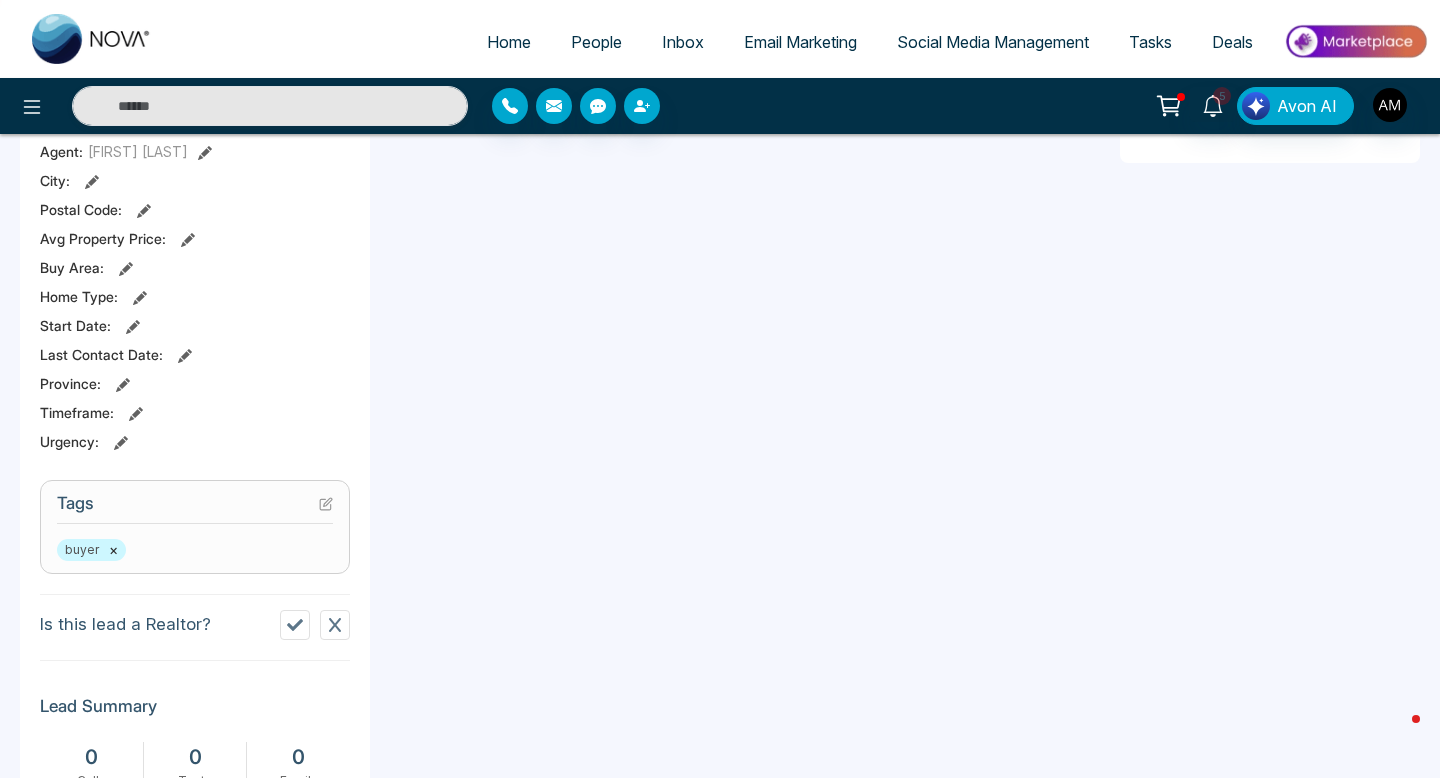 click on "Tags buyer   ×" at bounding box center [195, 527] 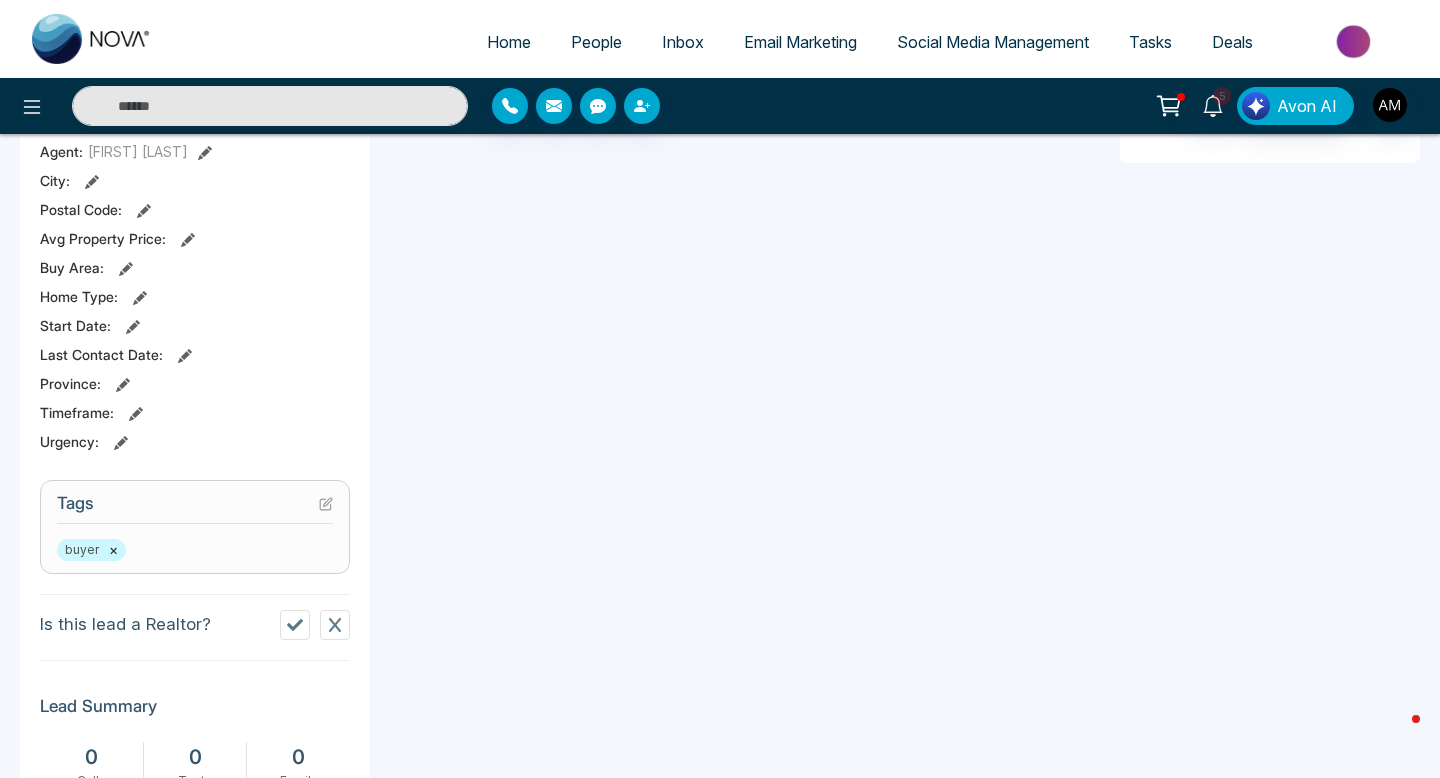 click 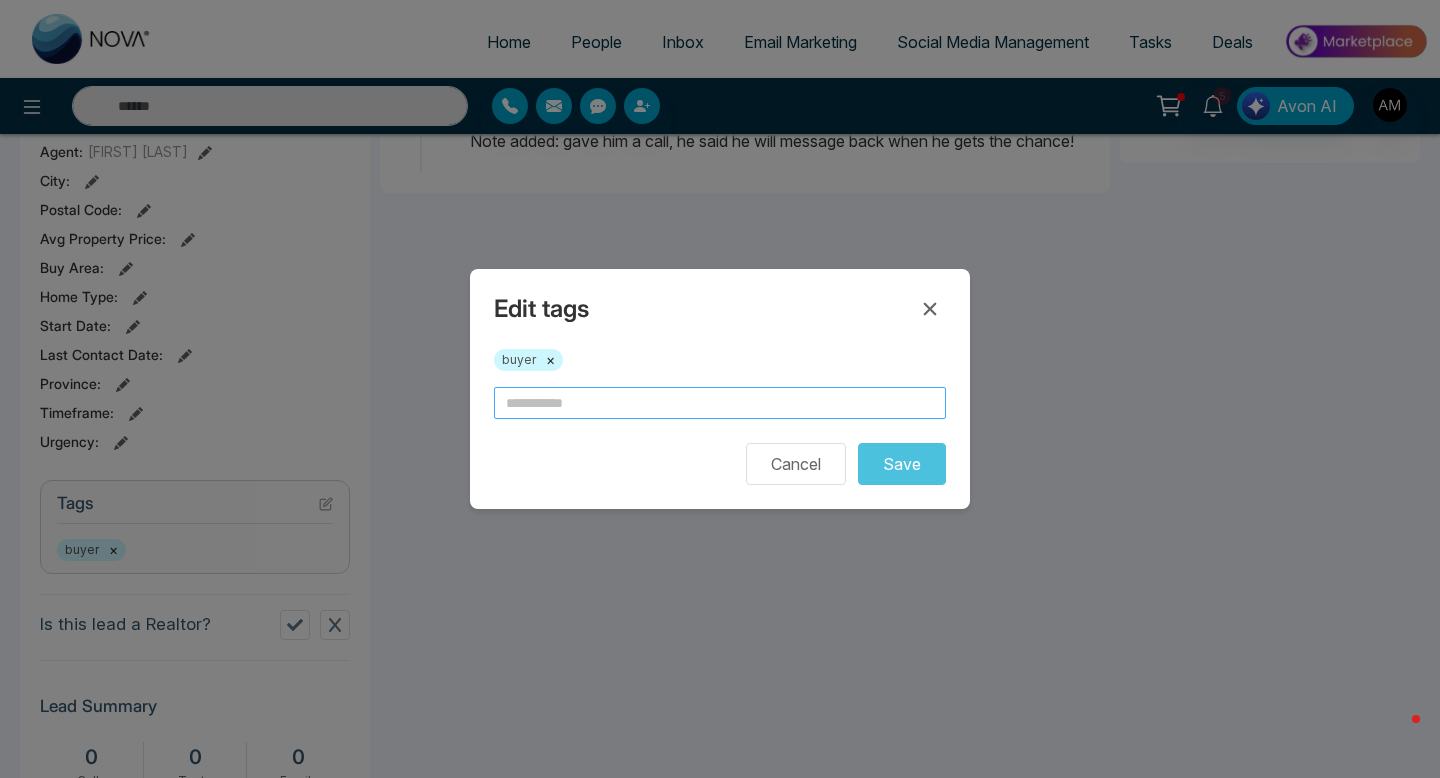 click at bounding box center [720, 403] 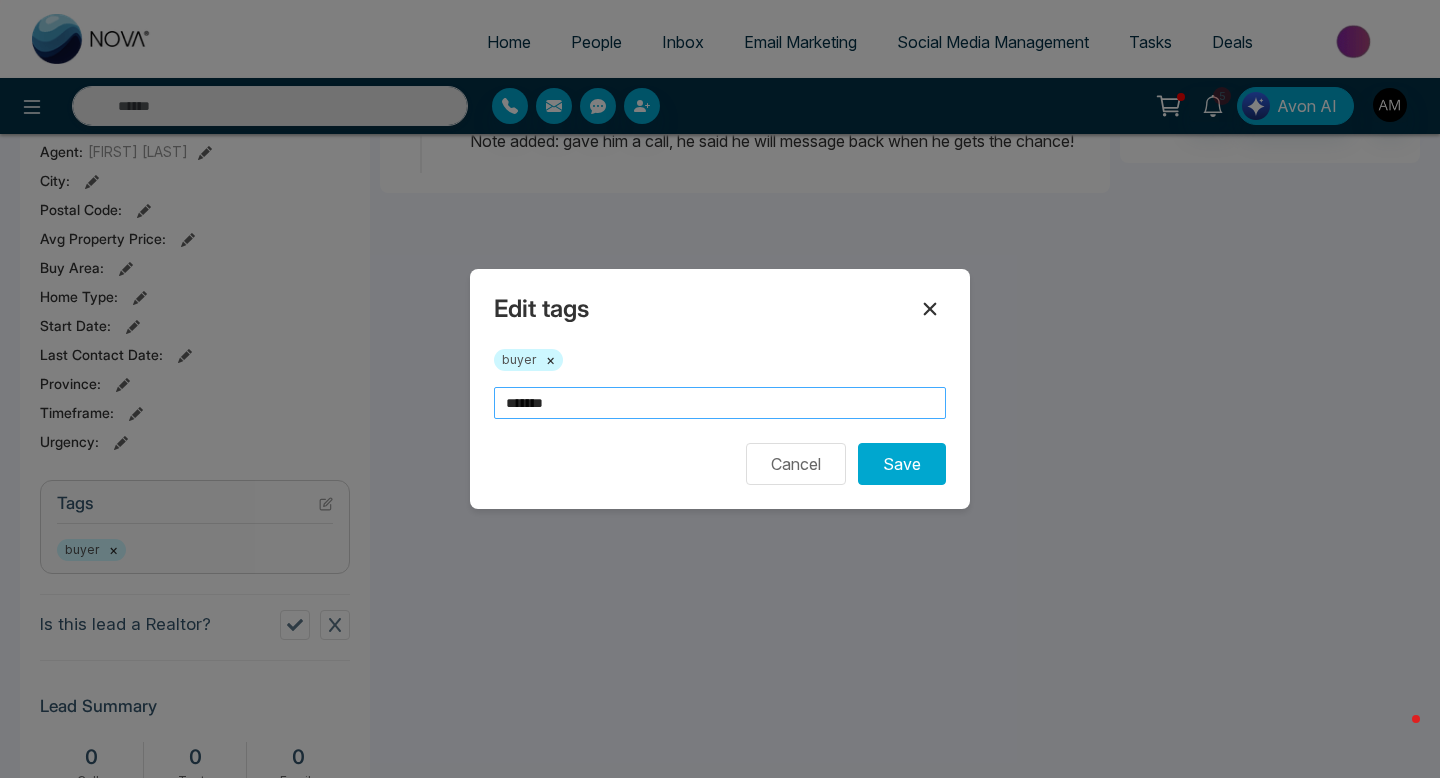 type on "*******" 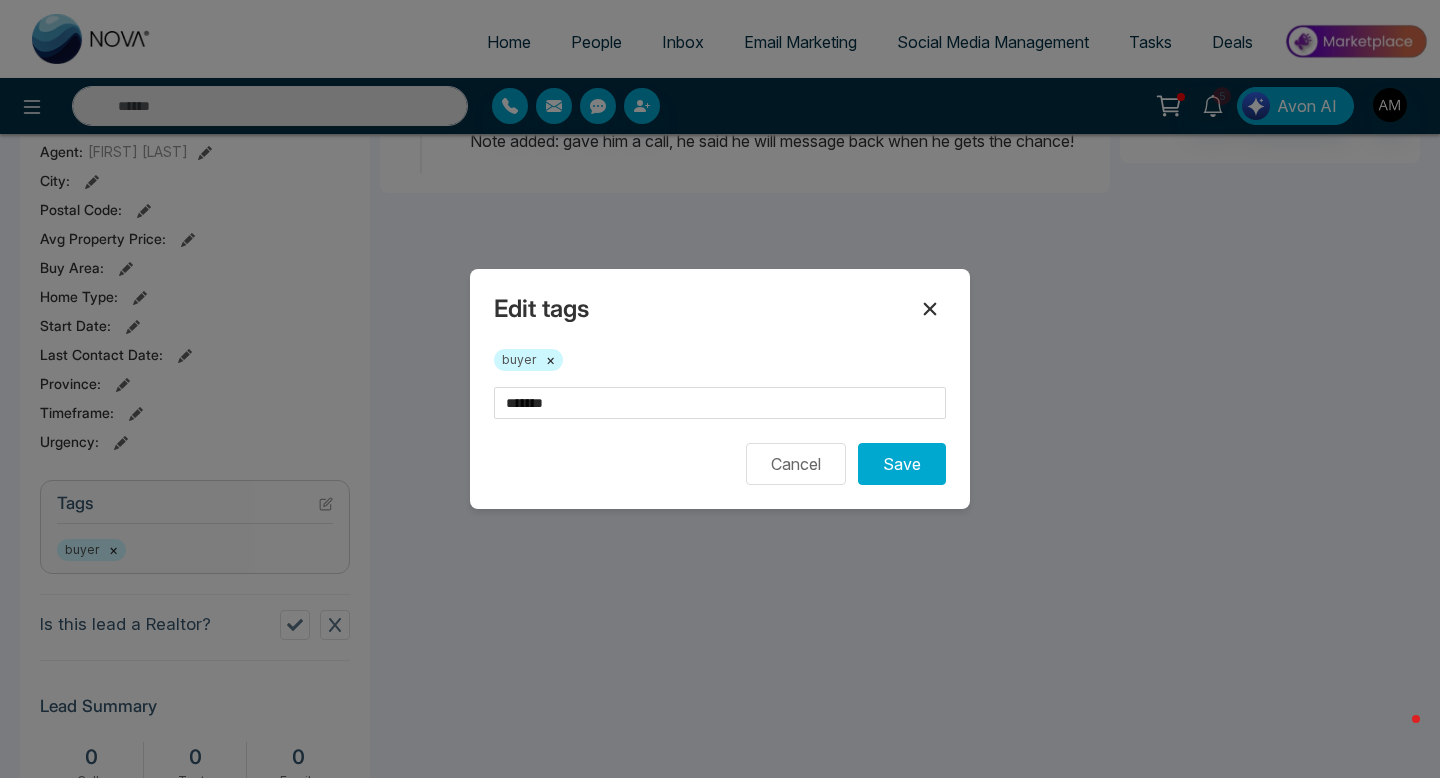 click at bounding box center (930, 309) 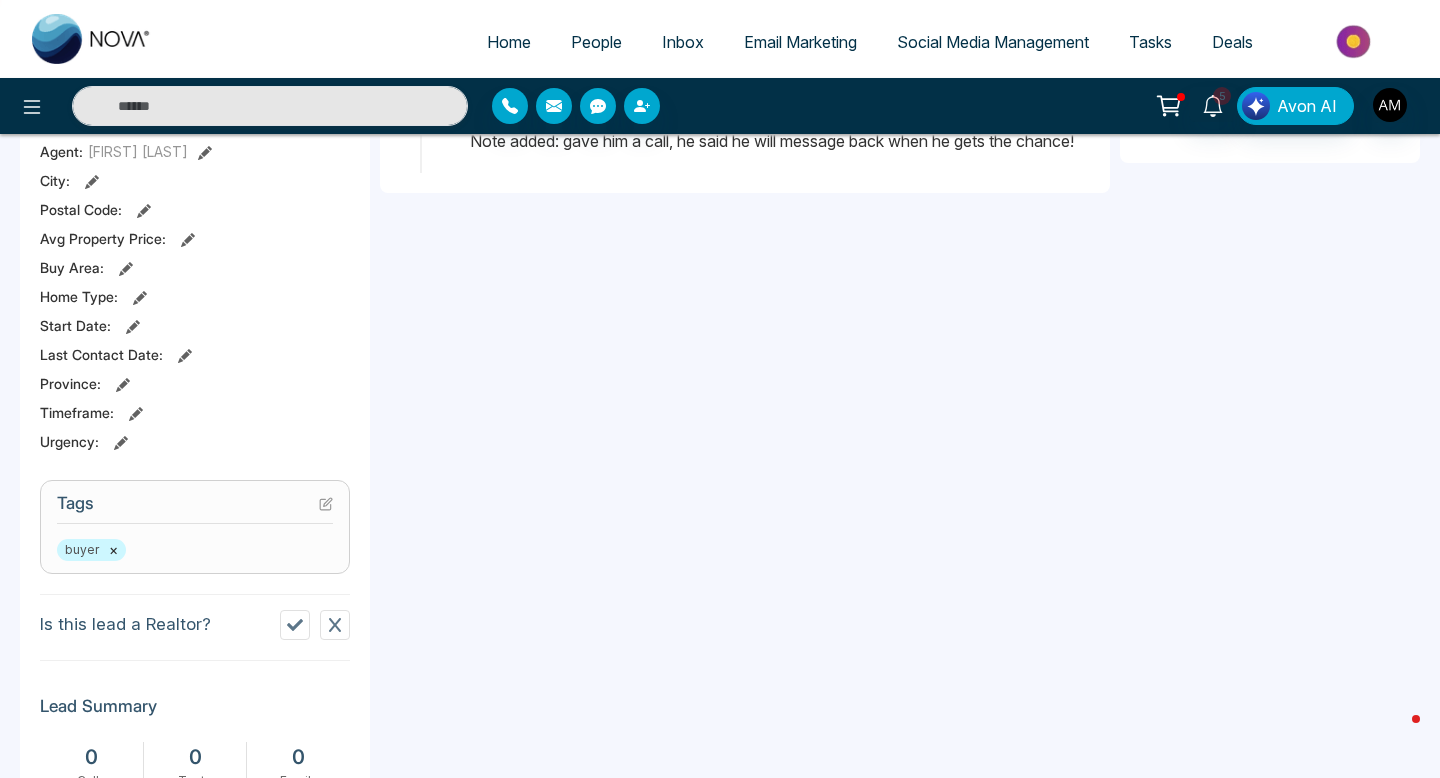 click on "Home" at bounding box center [509, 42] 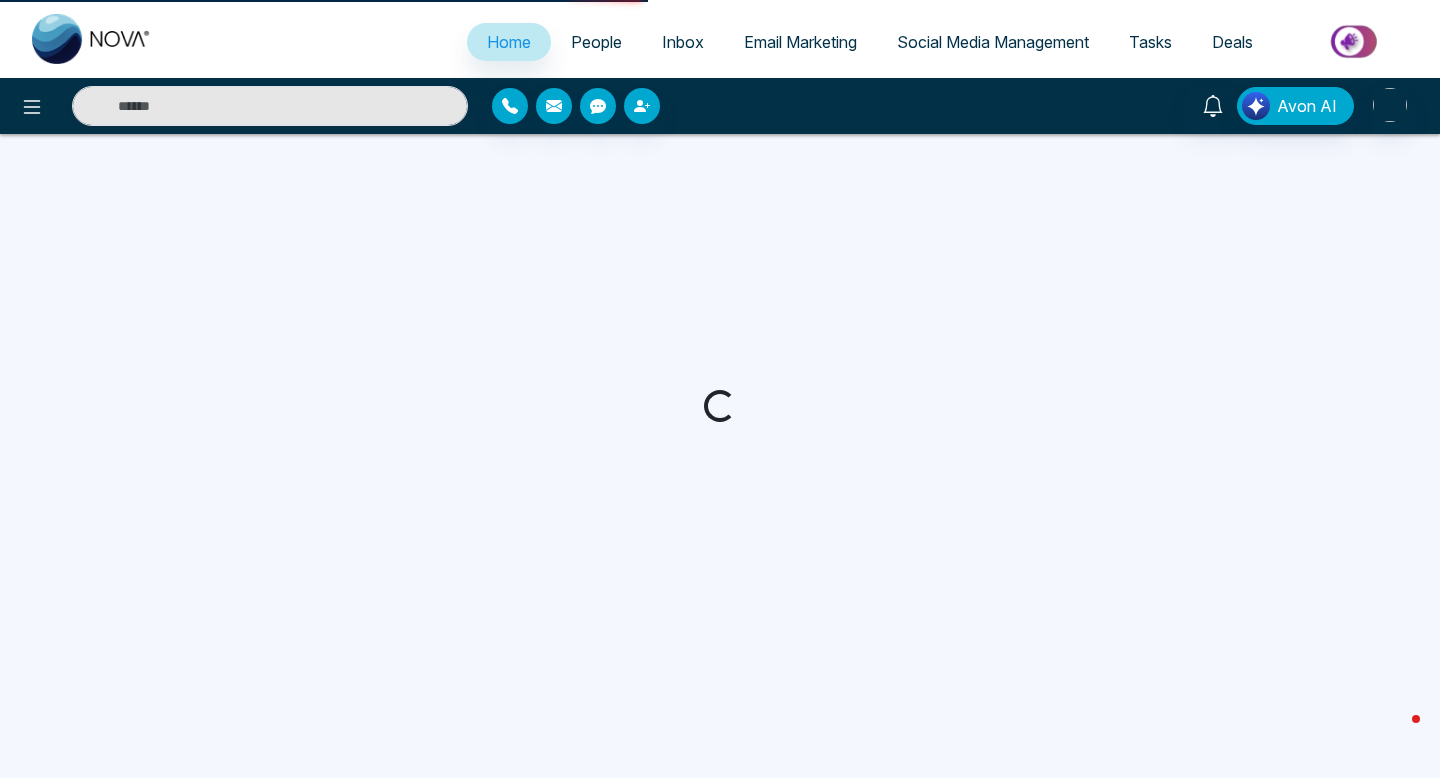 scroll, scrollTop: 0, scrollLeft: 0, axis: both 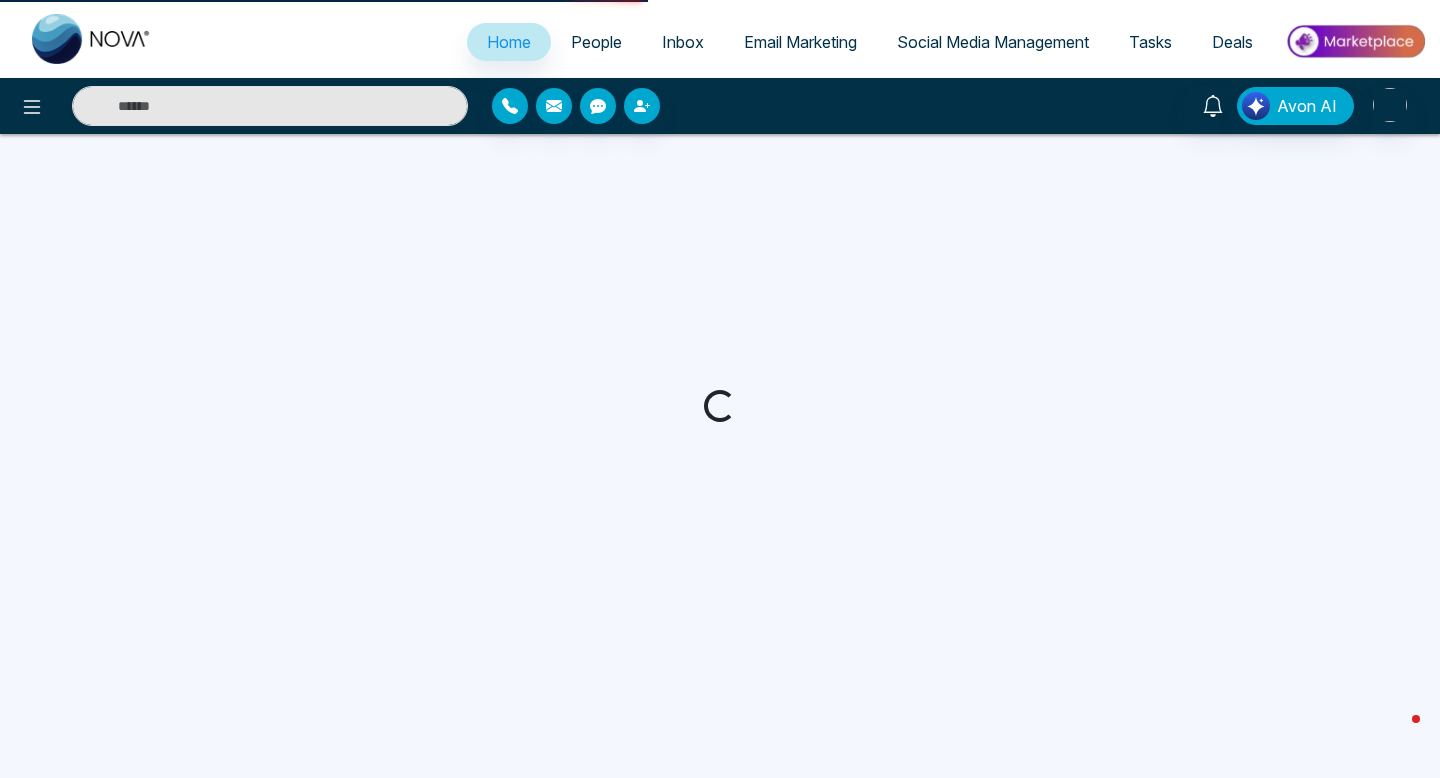 select on "*" 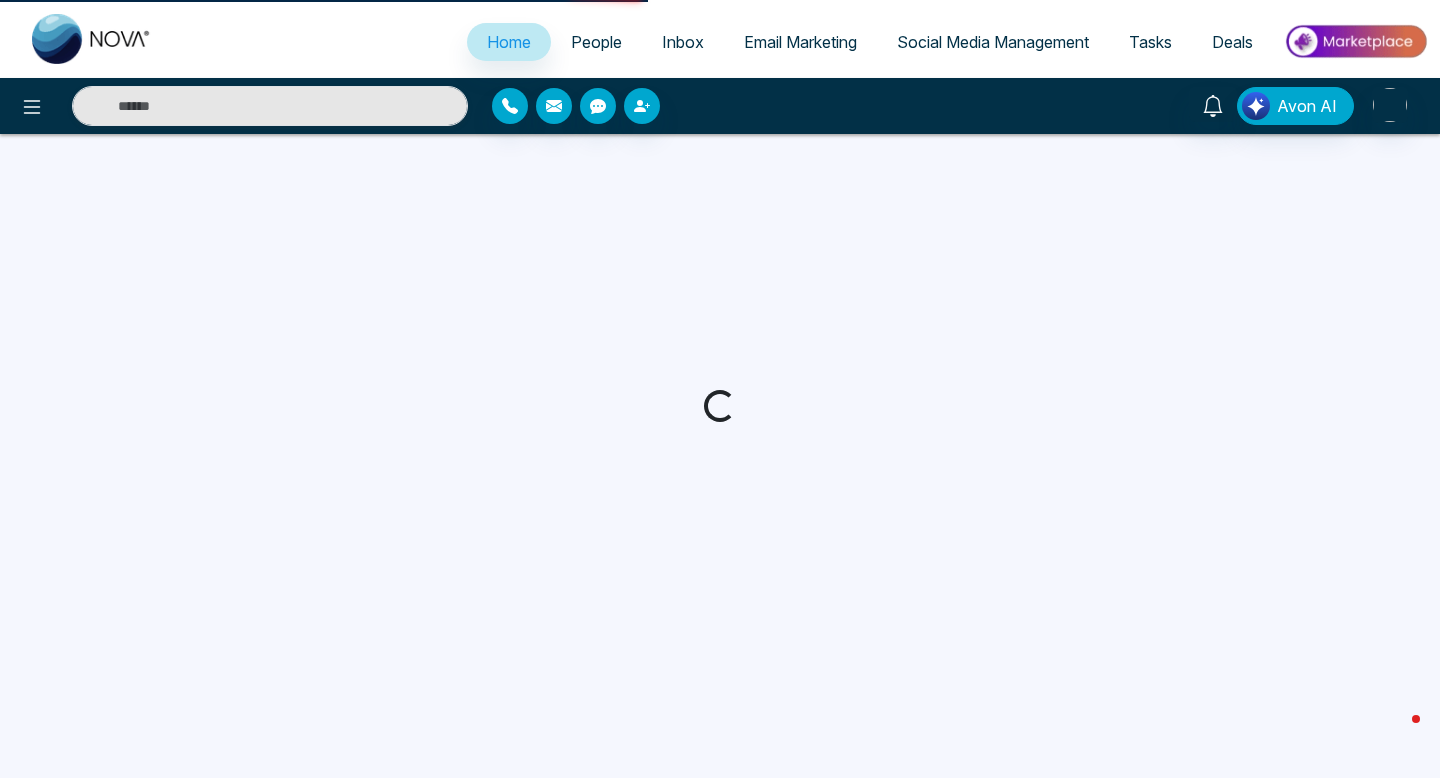 select on "*" 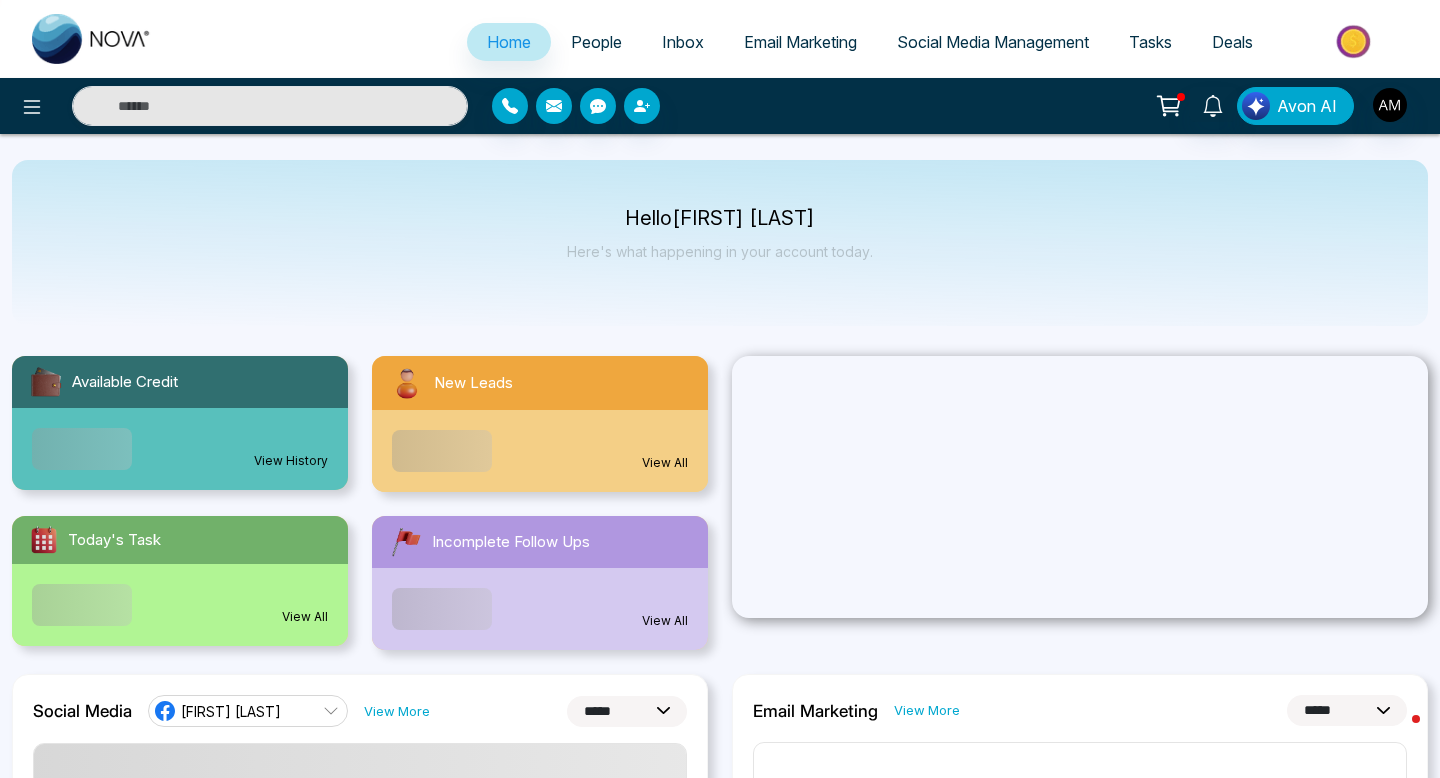 click on "People" at bounding box center [596, 42] 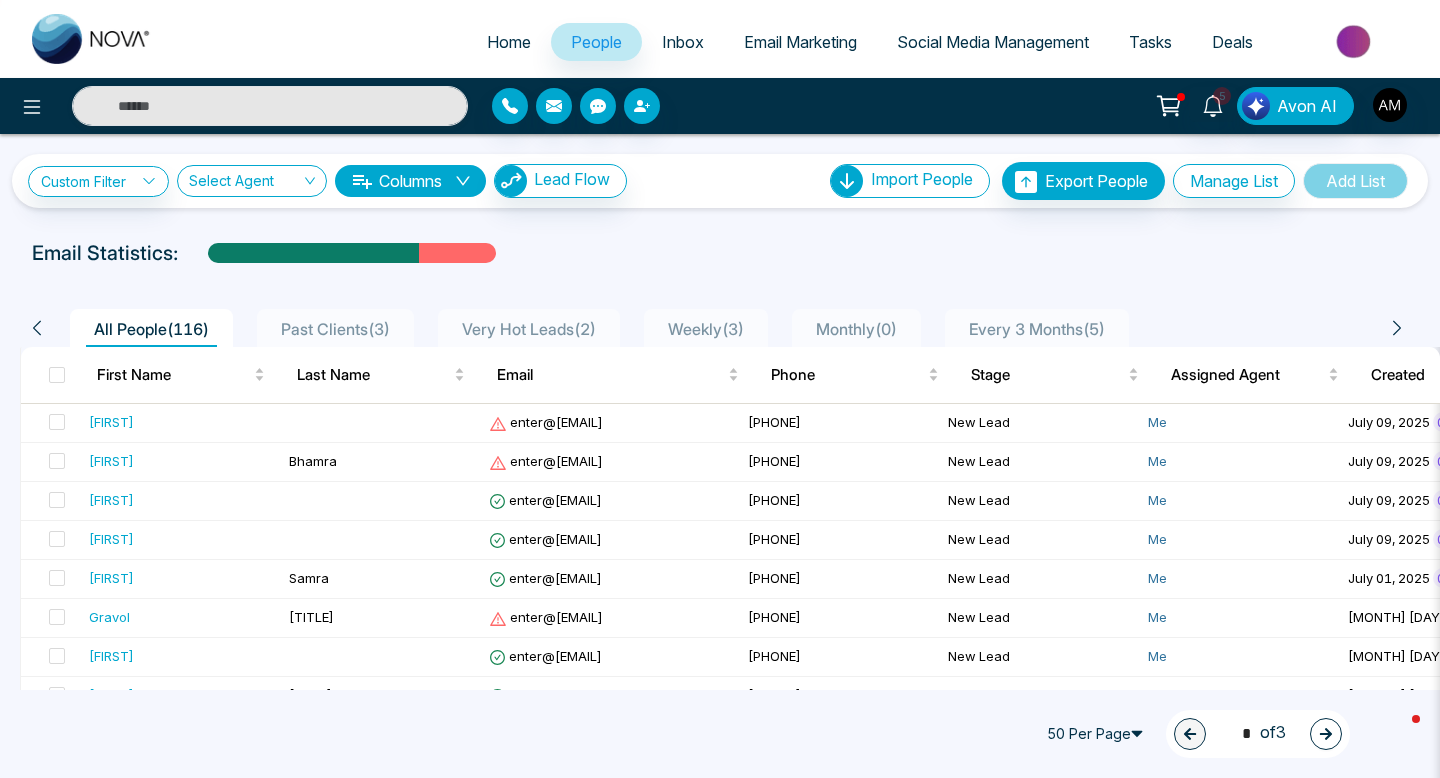 click on "Monthly  ( 0 )" at bounding box center [856, 329] 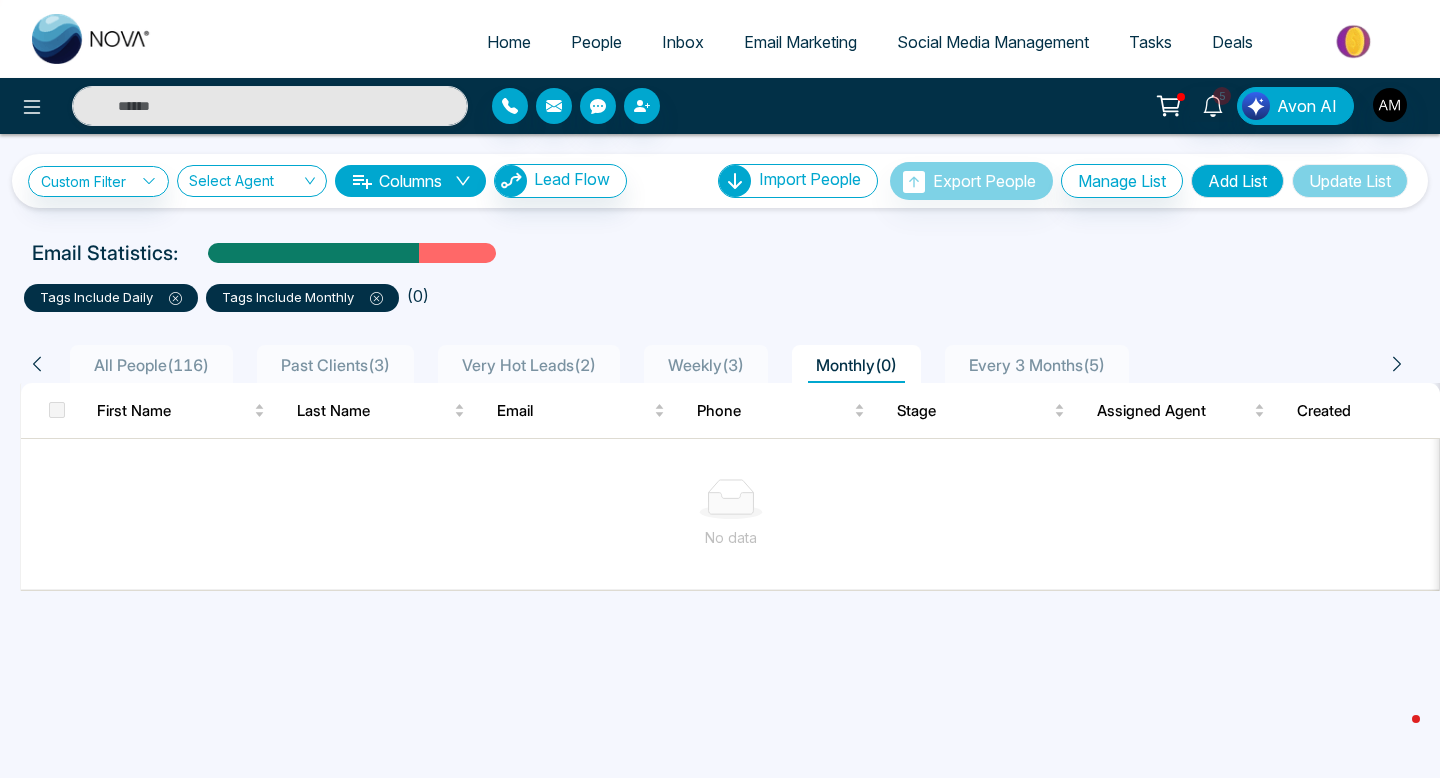 click on "Weekly  ( 3 )" at bounding box center (706, 364) 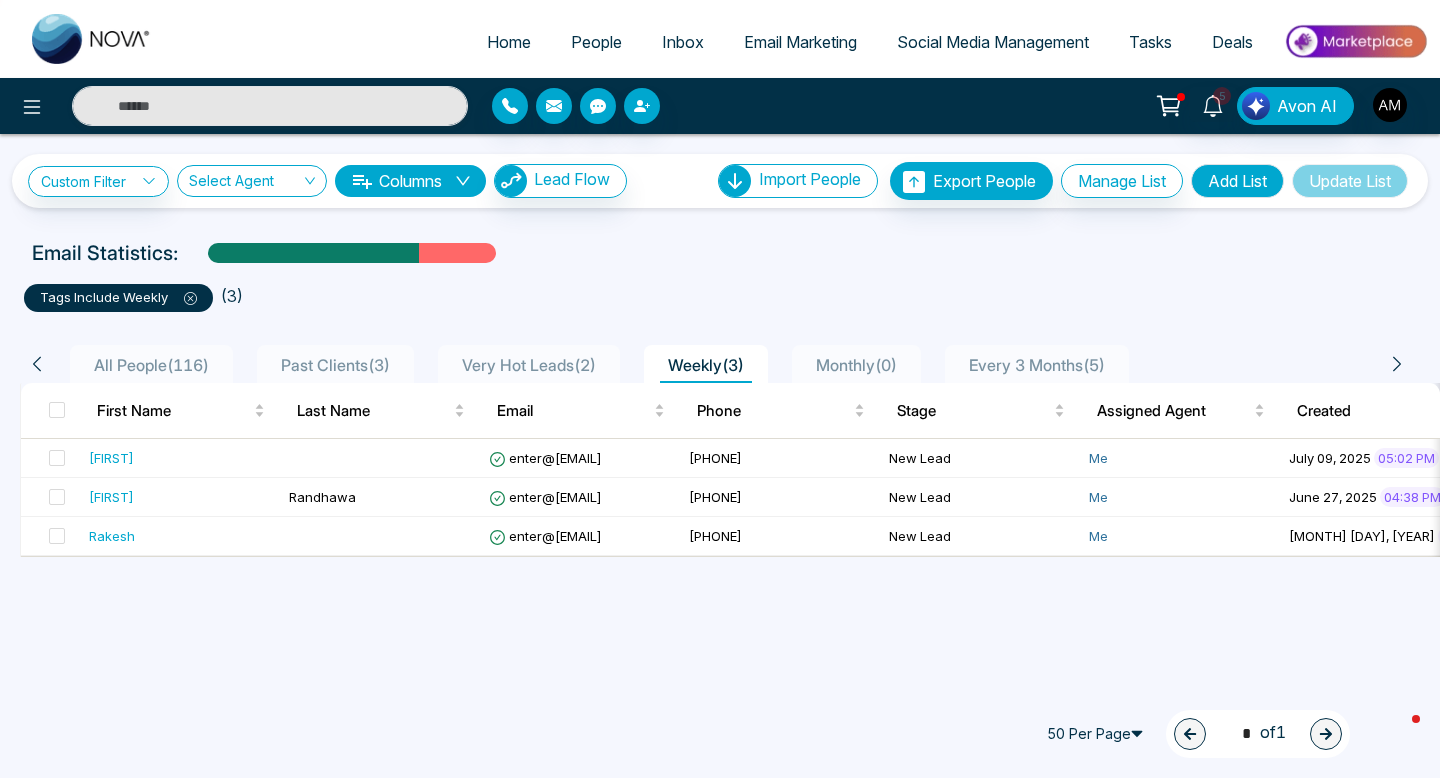 click on "Monthly  ( 0 )" at bounding box center (856, 365) 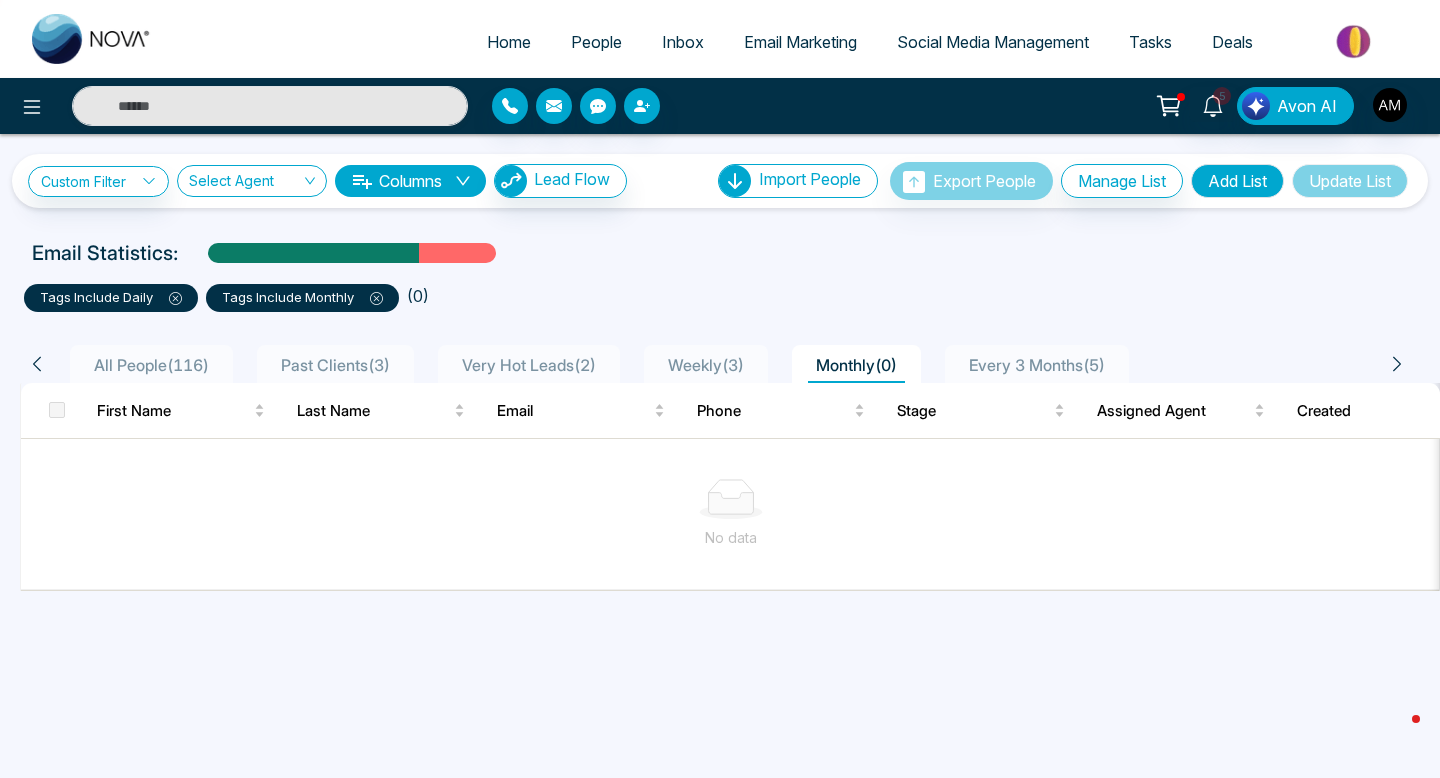click on "Very Hot Leads  ( 2 )" at bounding box center (529, 365) 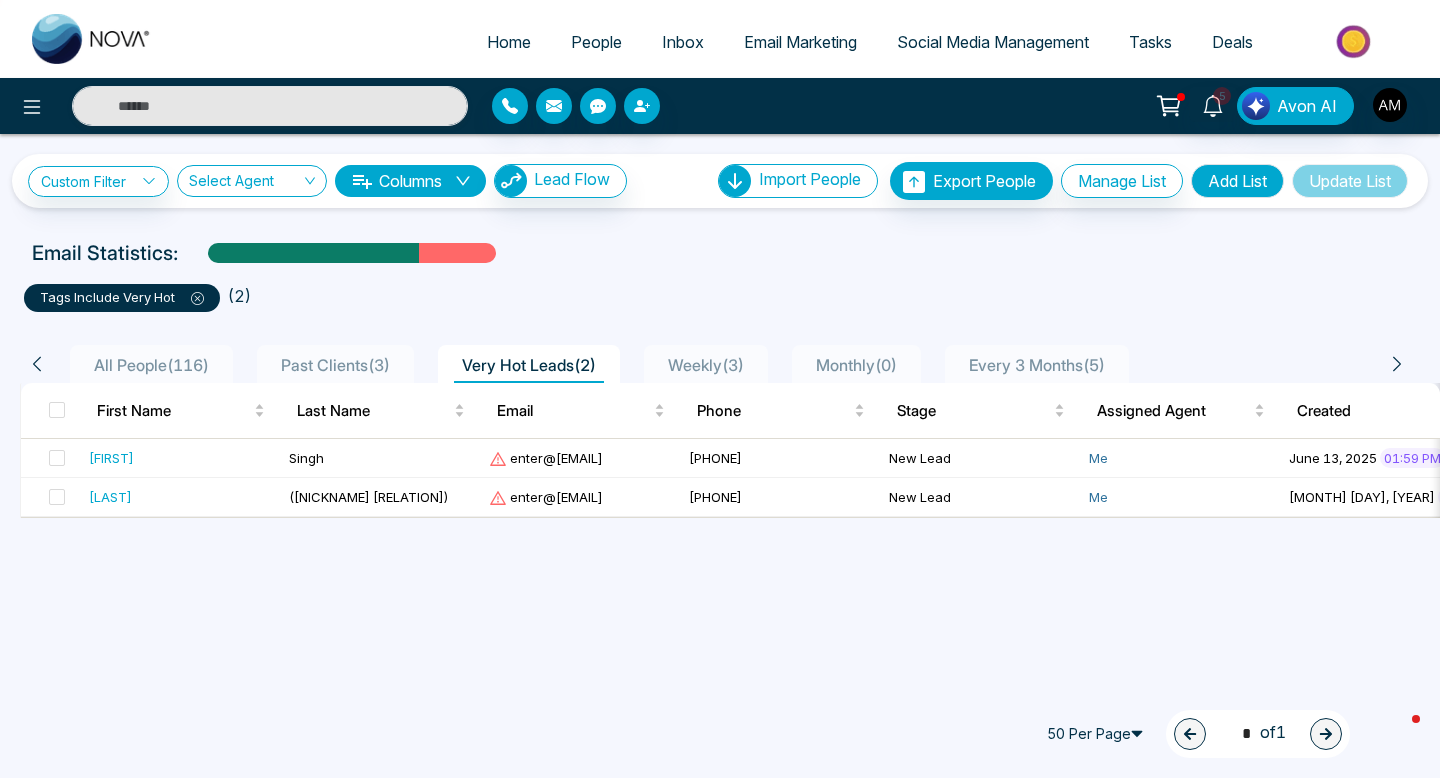 click on "Monthly  ( 0 )" at bounding box center (856, 365) 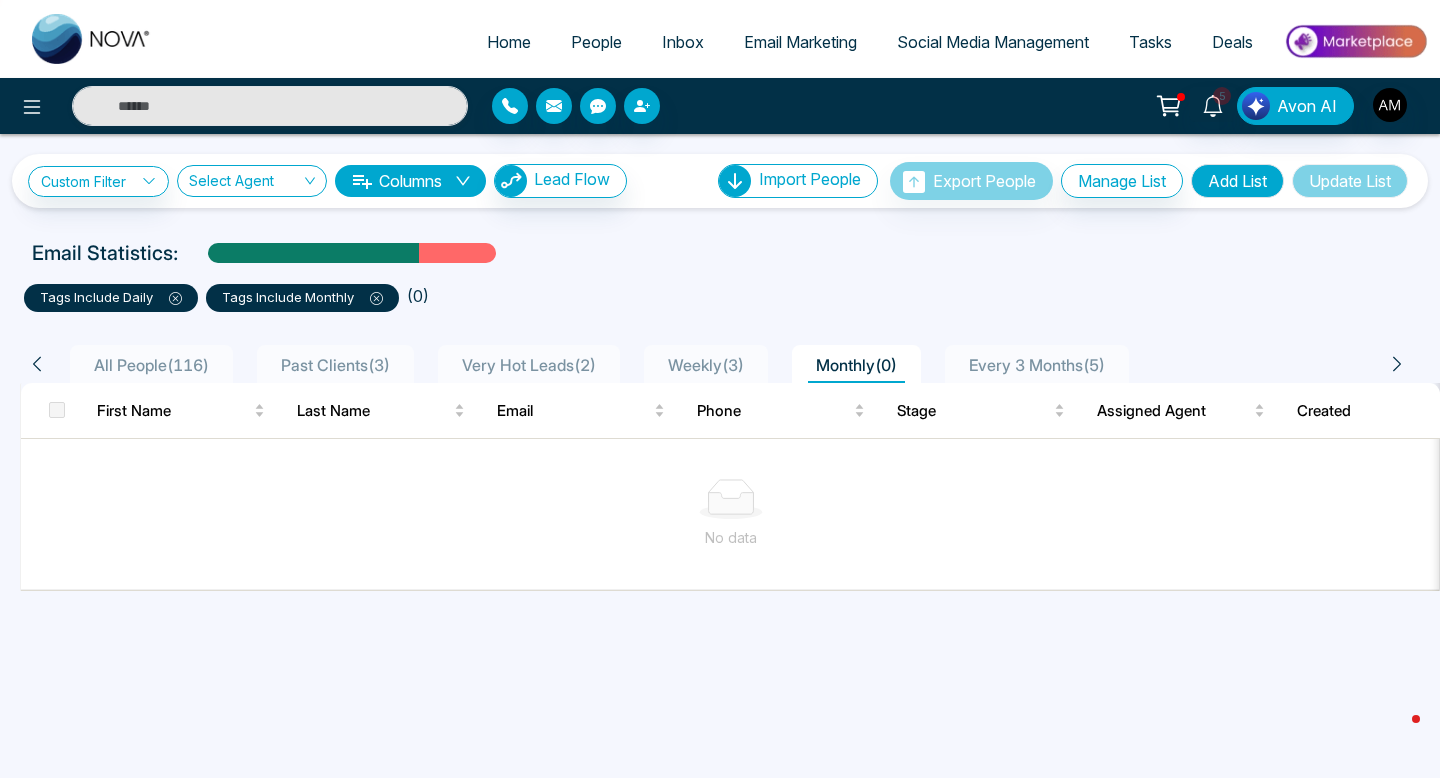 click 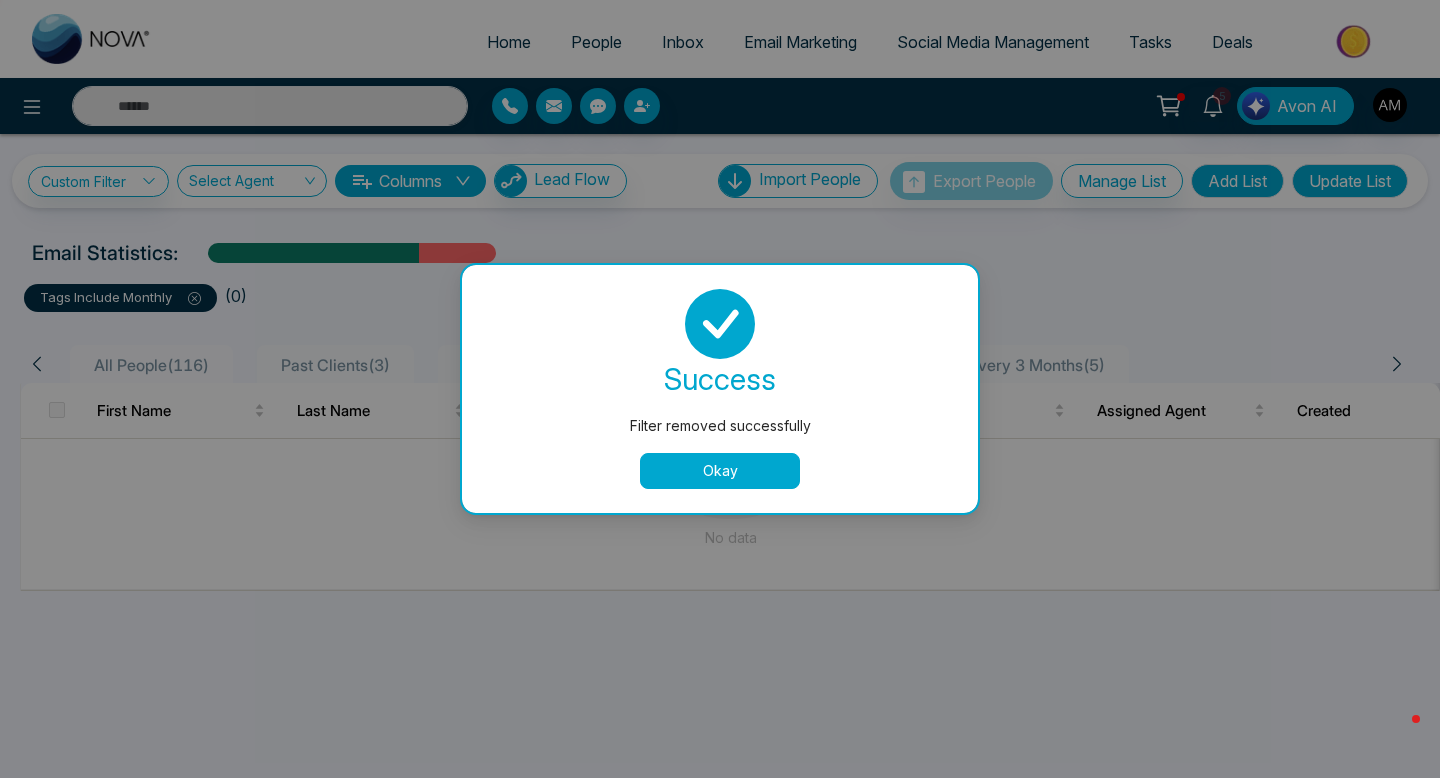 click on "Okay" at bounding box center (720, 471) 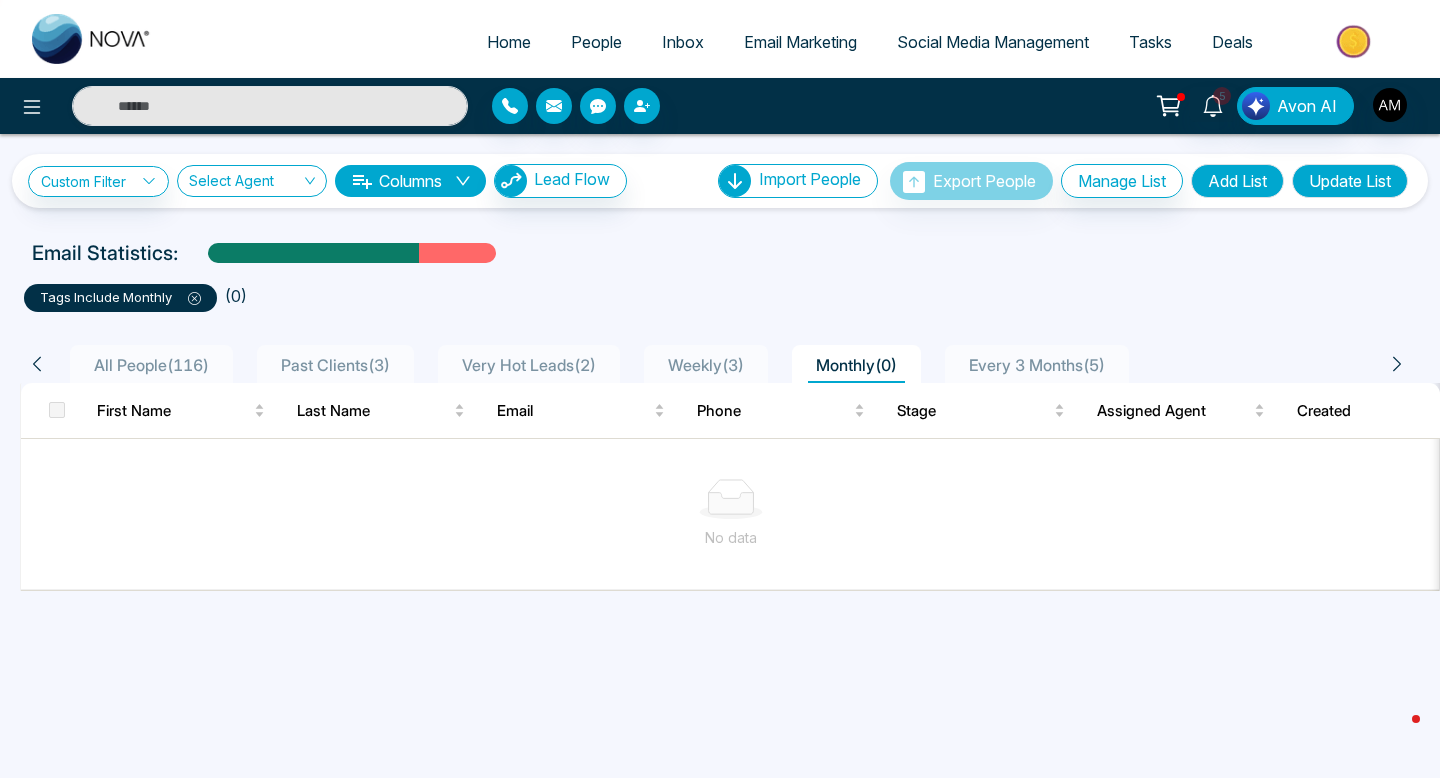 click on "People" at bounding box center (596, 42) 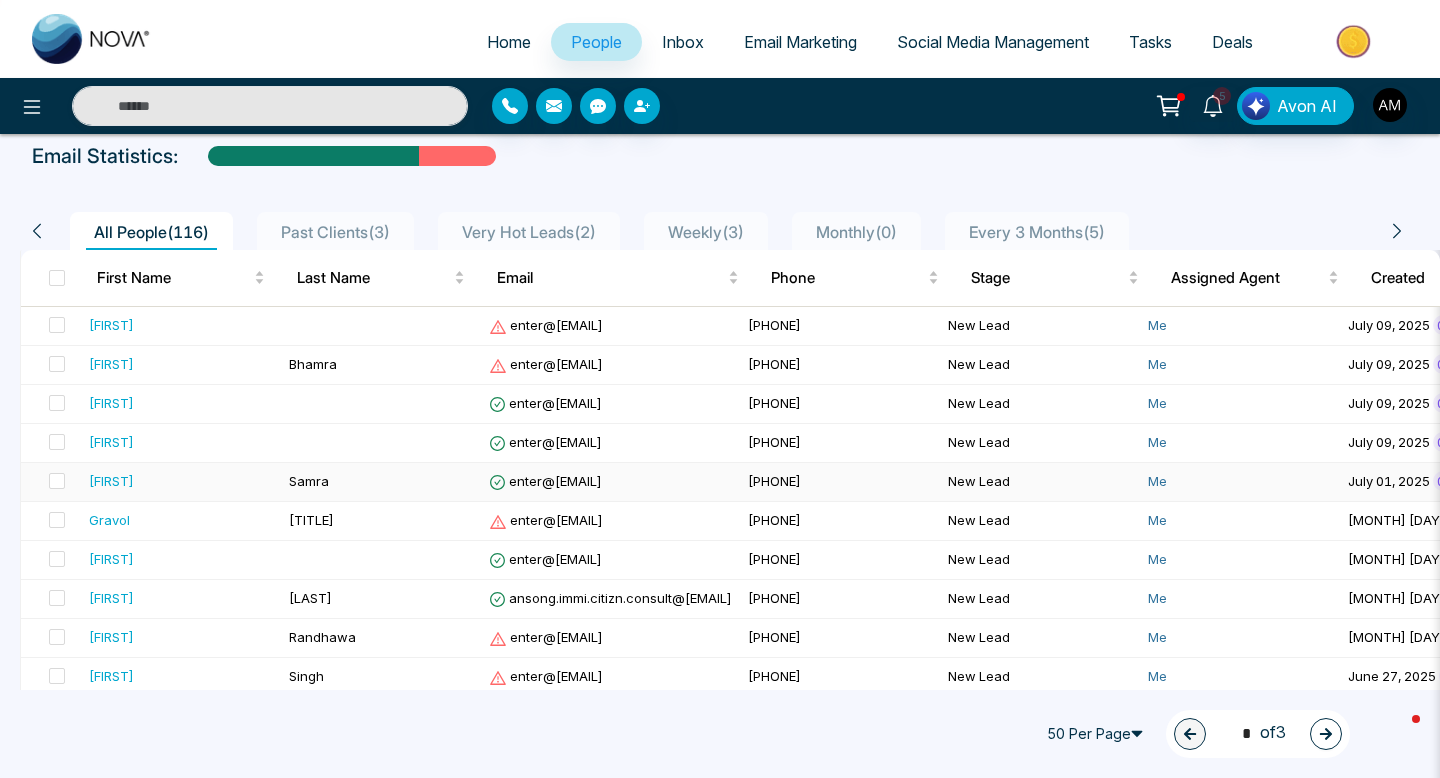 scroll, scrollTop: 0, scrollLeft: 0, axis: both 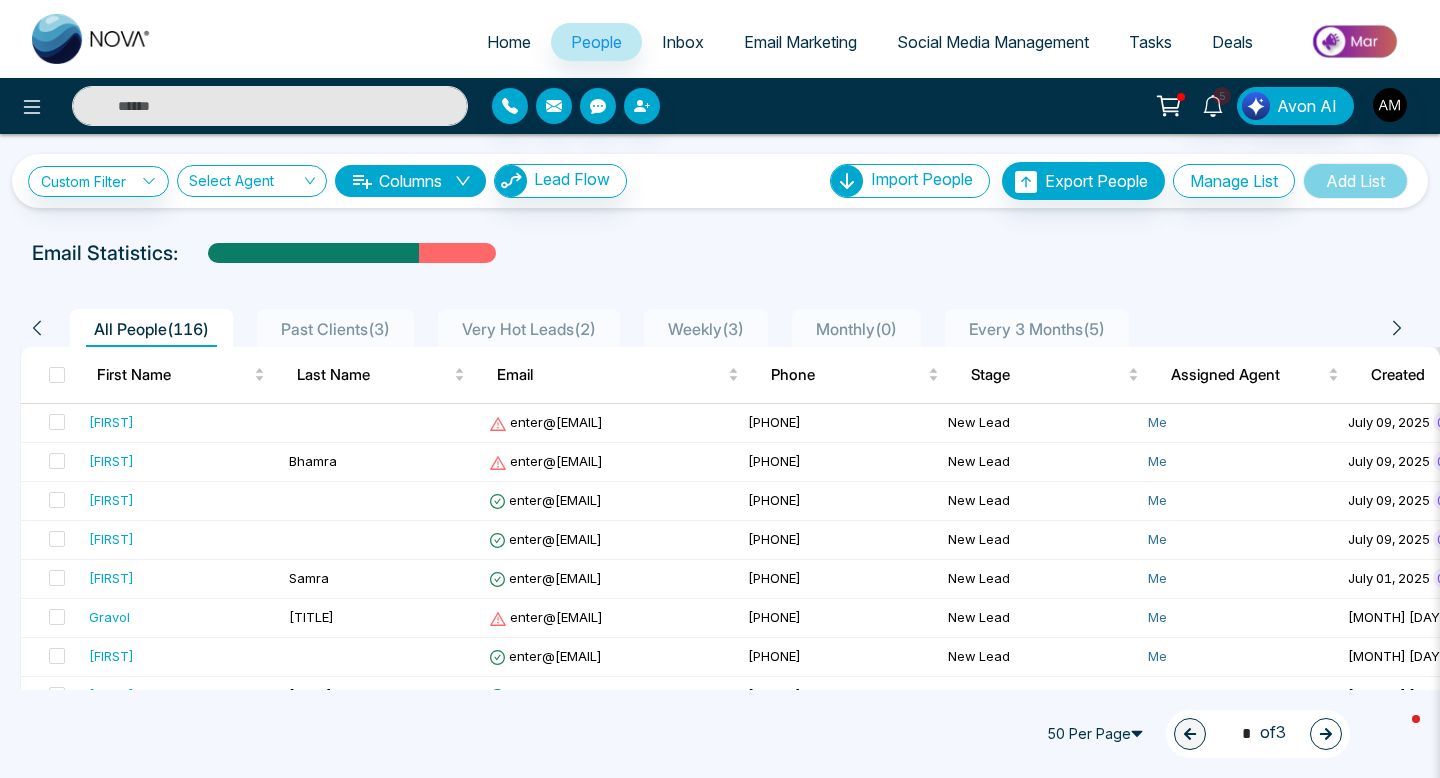 click at bounding box center [270, 106] 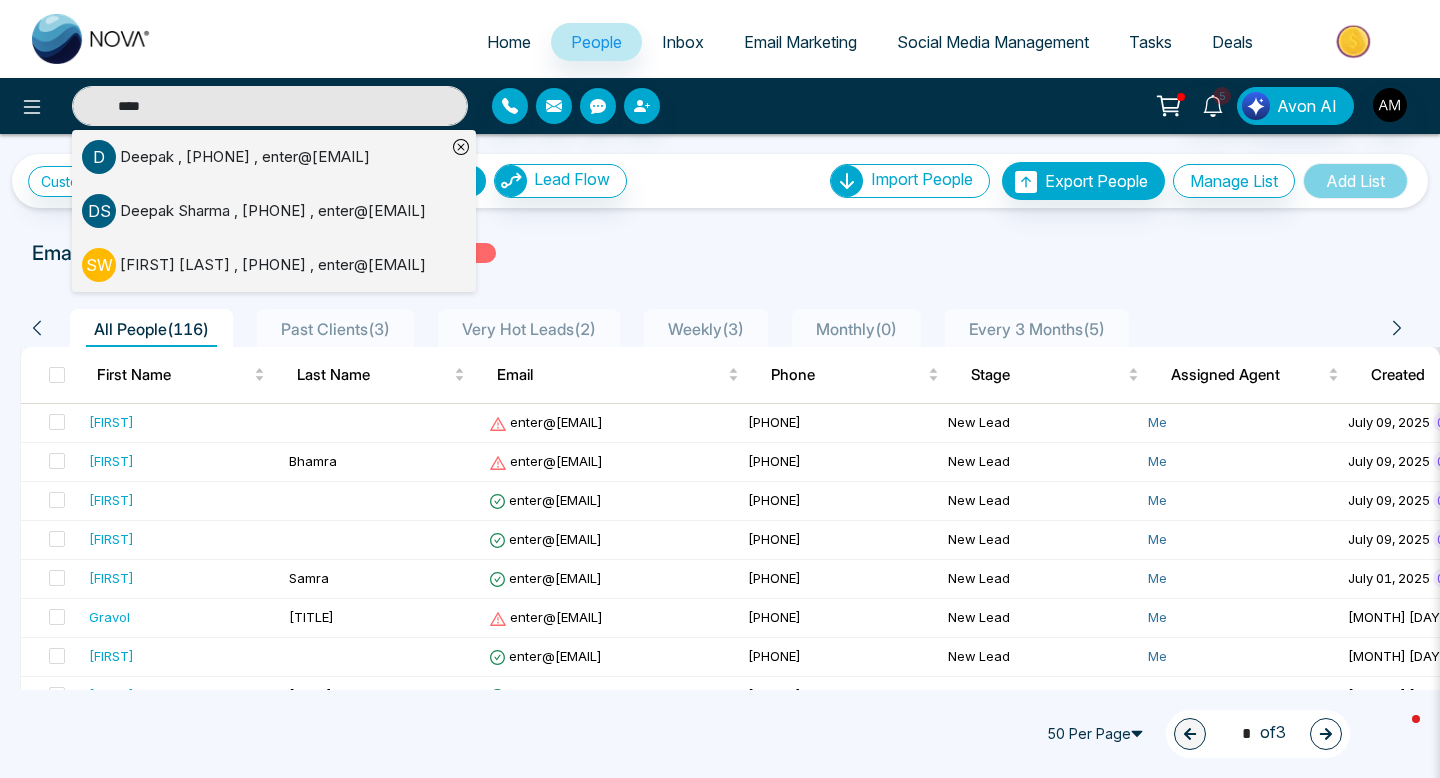 type on "****" 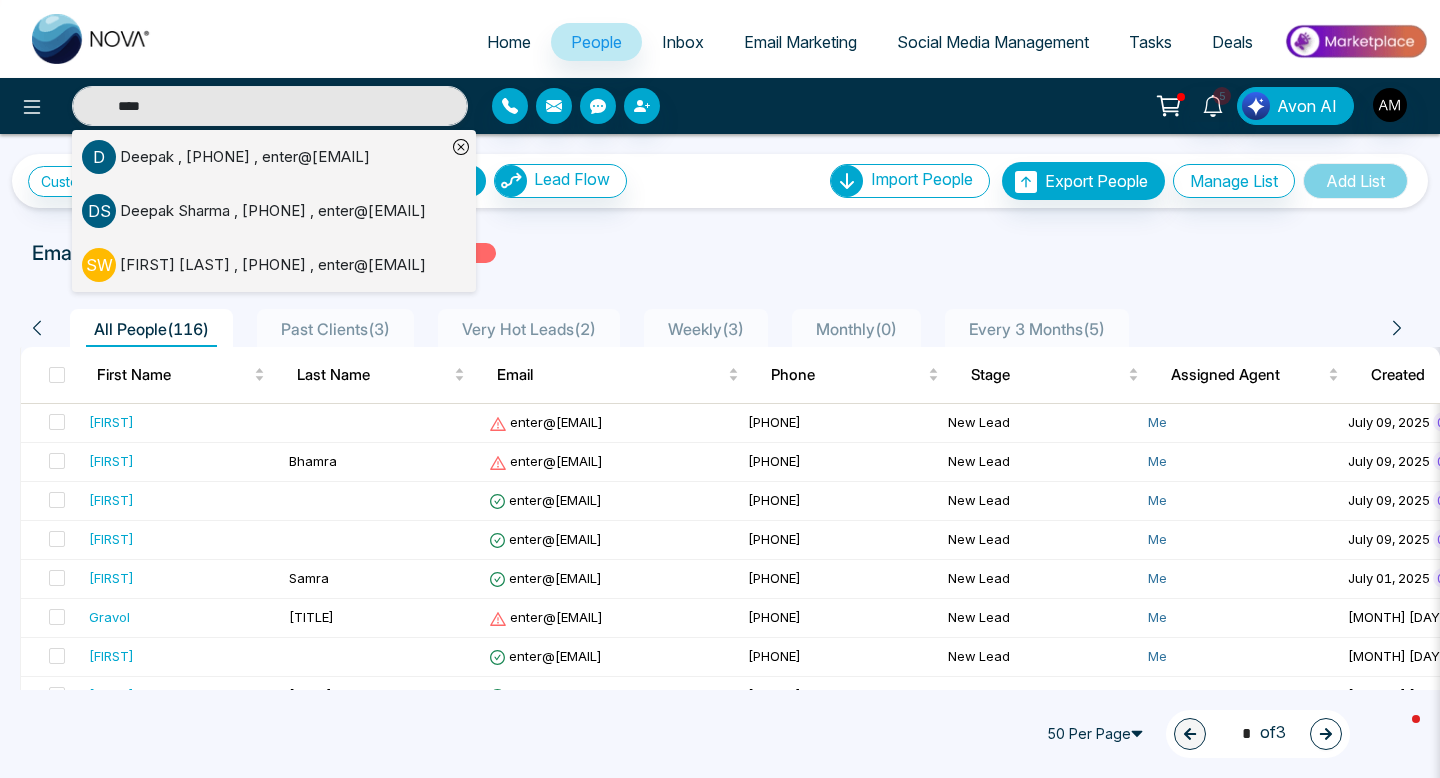 click on "[FIRST]     , [PHONE]   , enter@[EMAIL]" at bounding box center [245, 157] 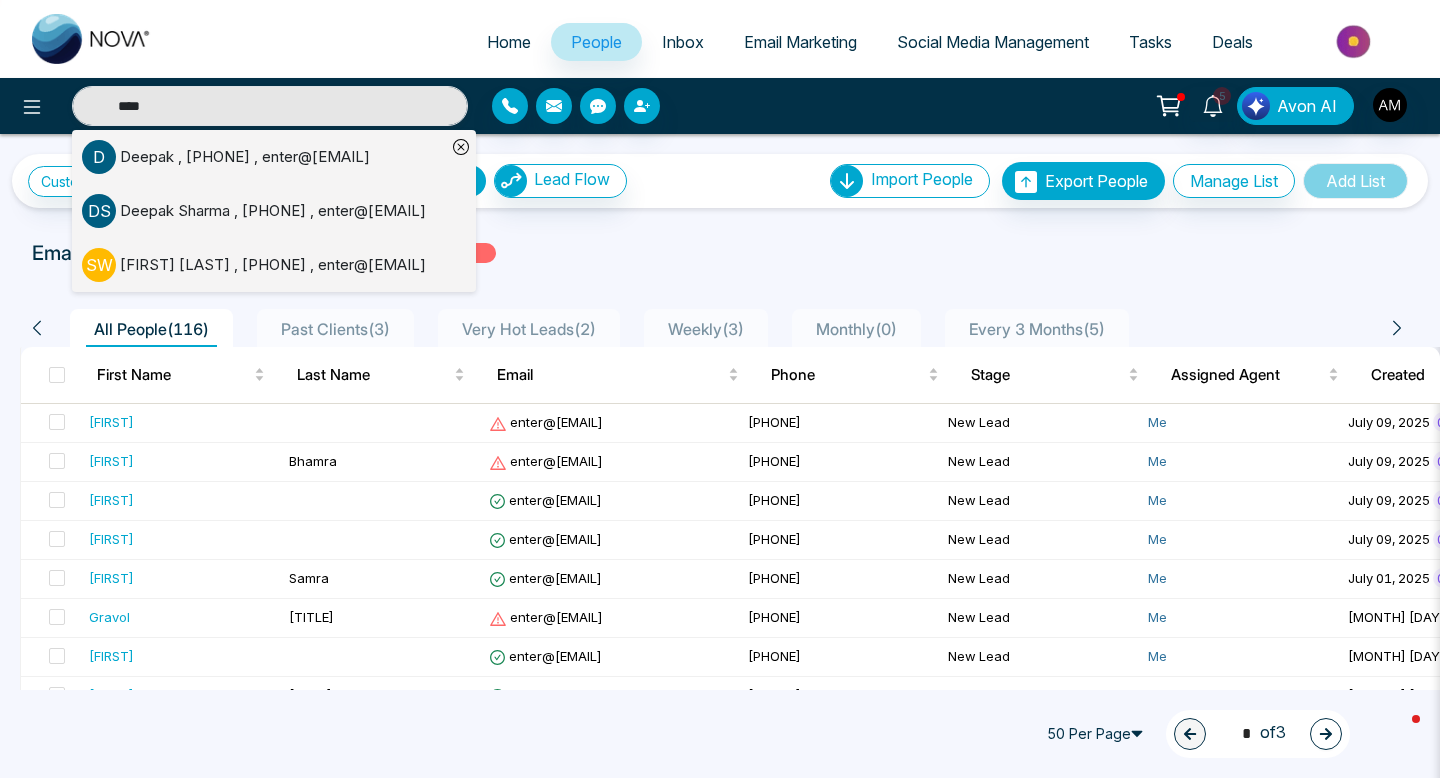 type 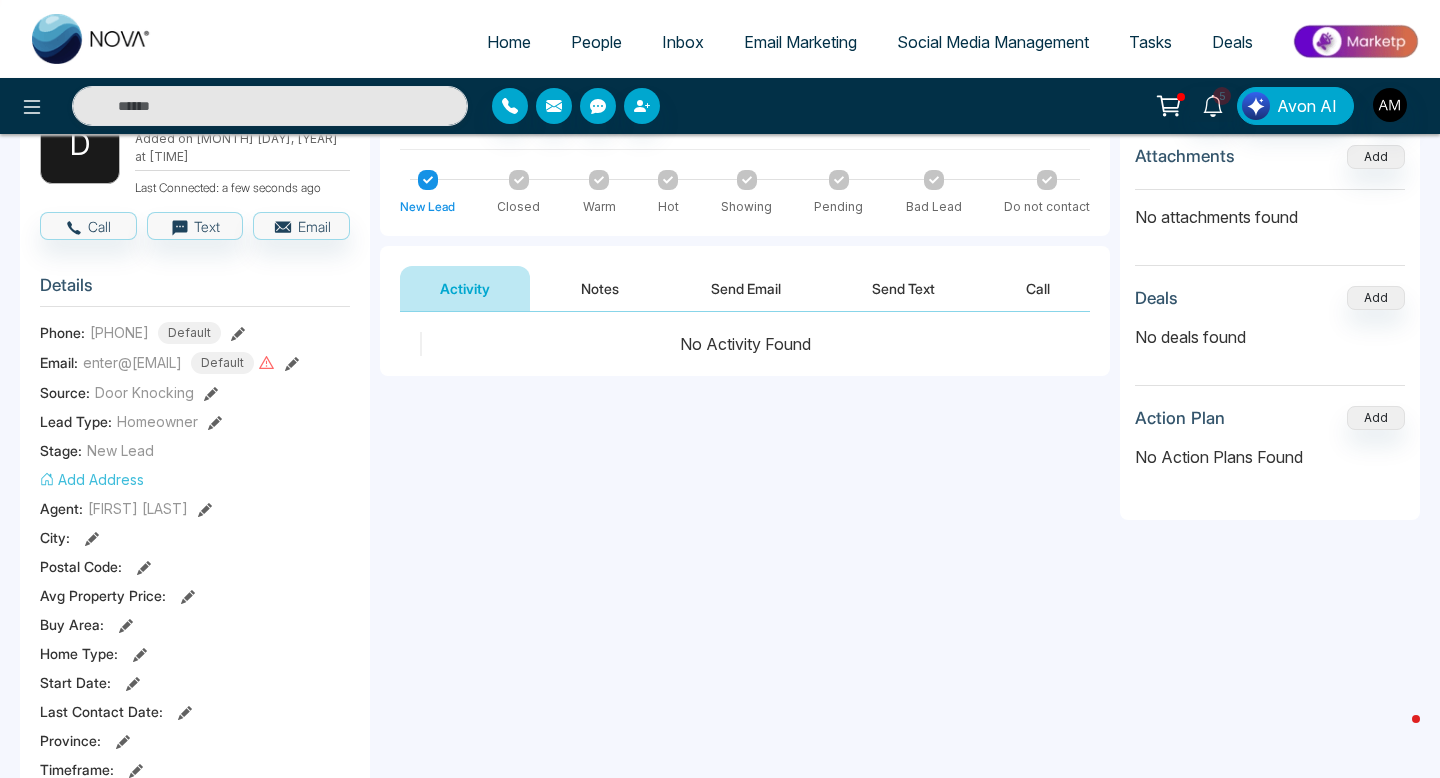 scroll, scrollTop: 0, scrollLeft: 0, axis: both 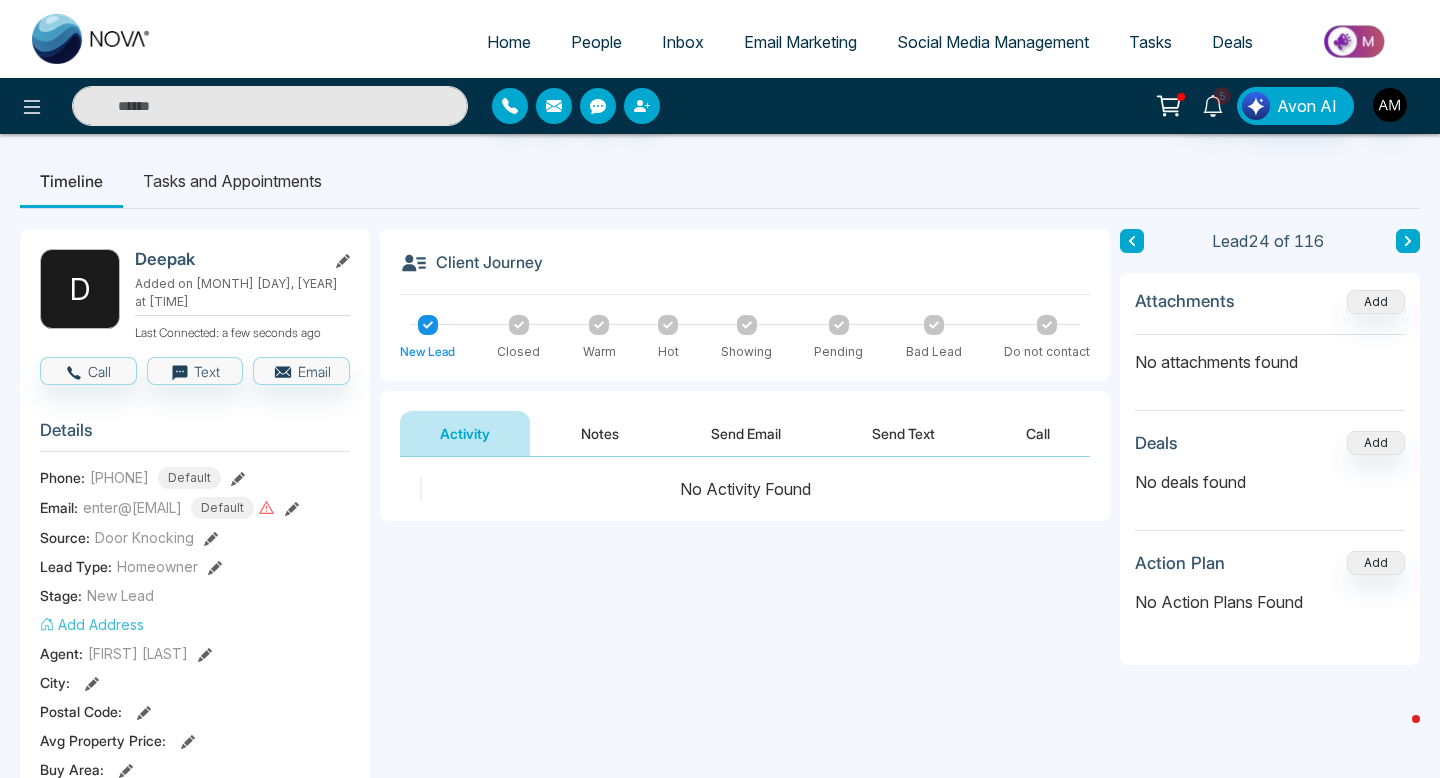 click at bounding box center (270, 106) 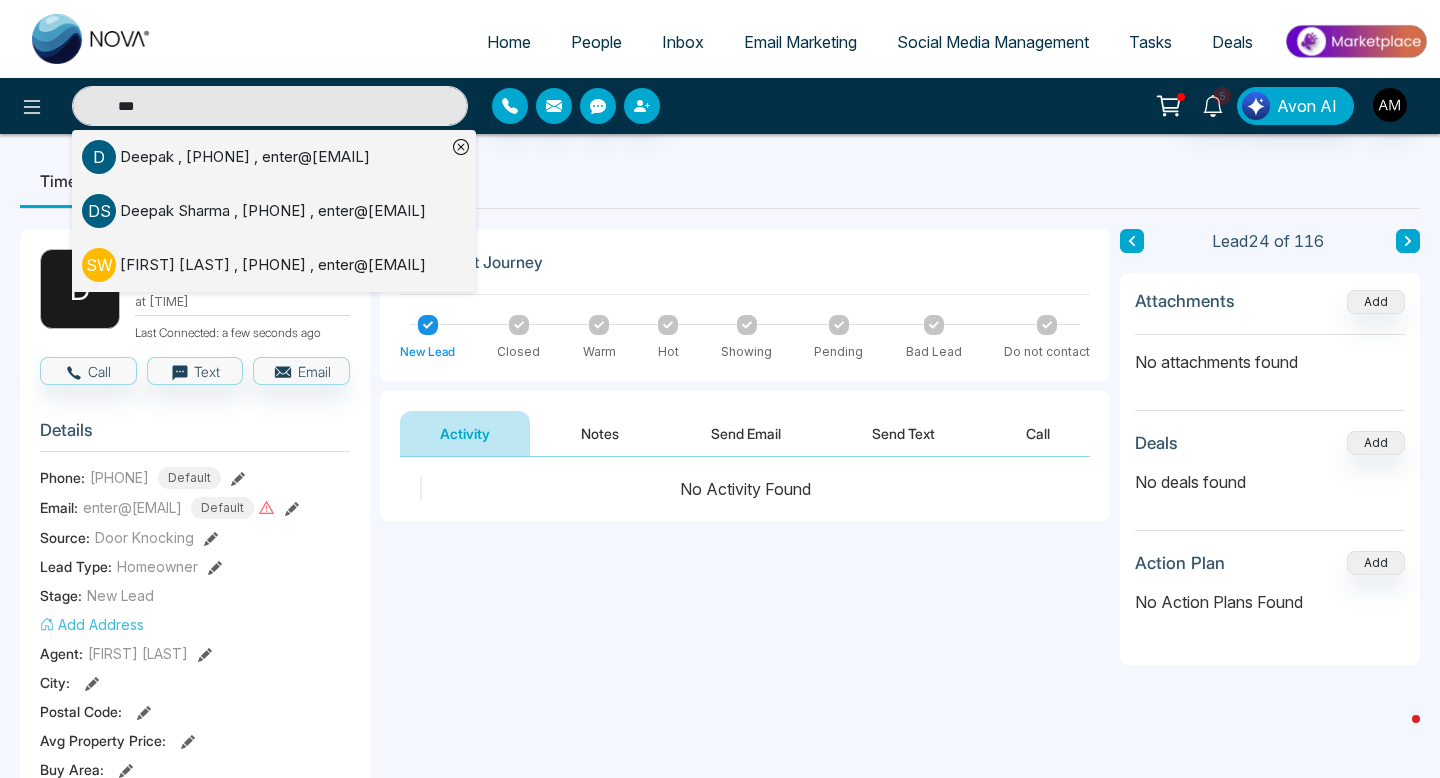 type on "***" 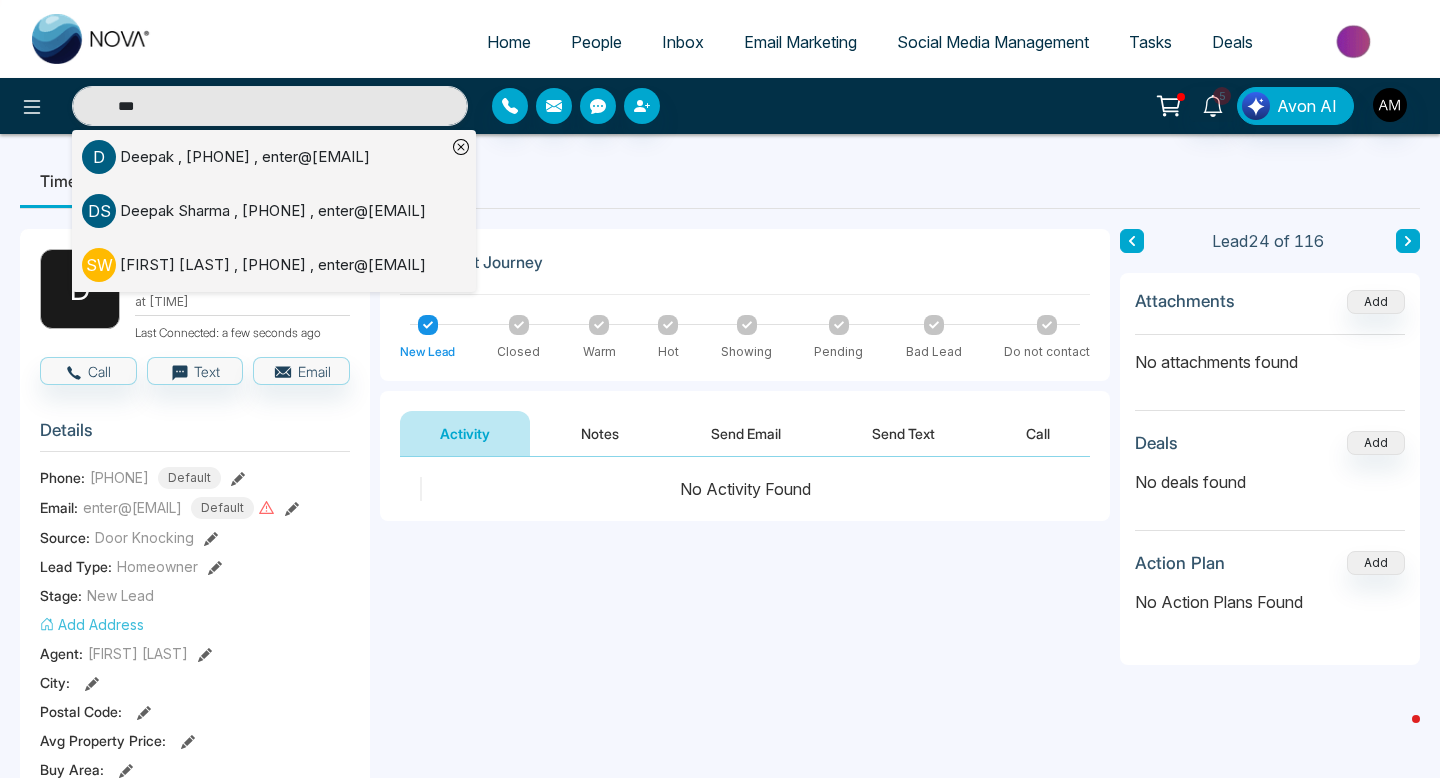 click on "[FIRST]   [LAST]   , [PHONE]   , enter@[EMAIL]" at bounding box center [273, 211] 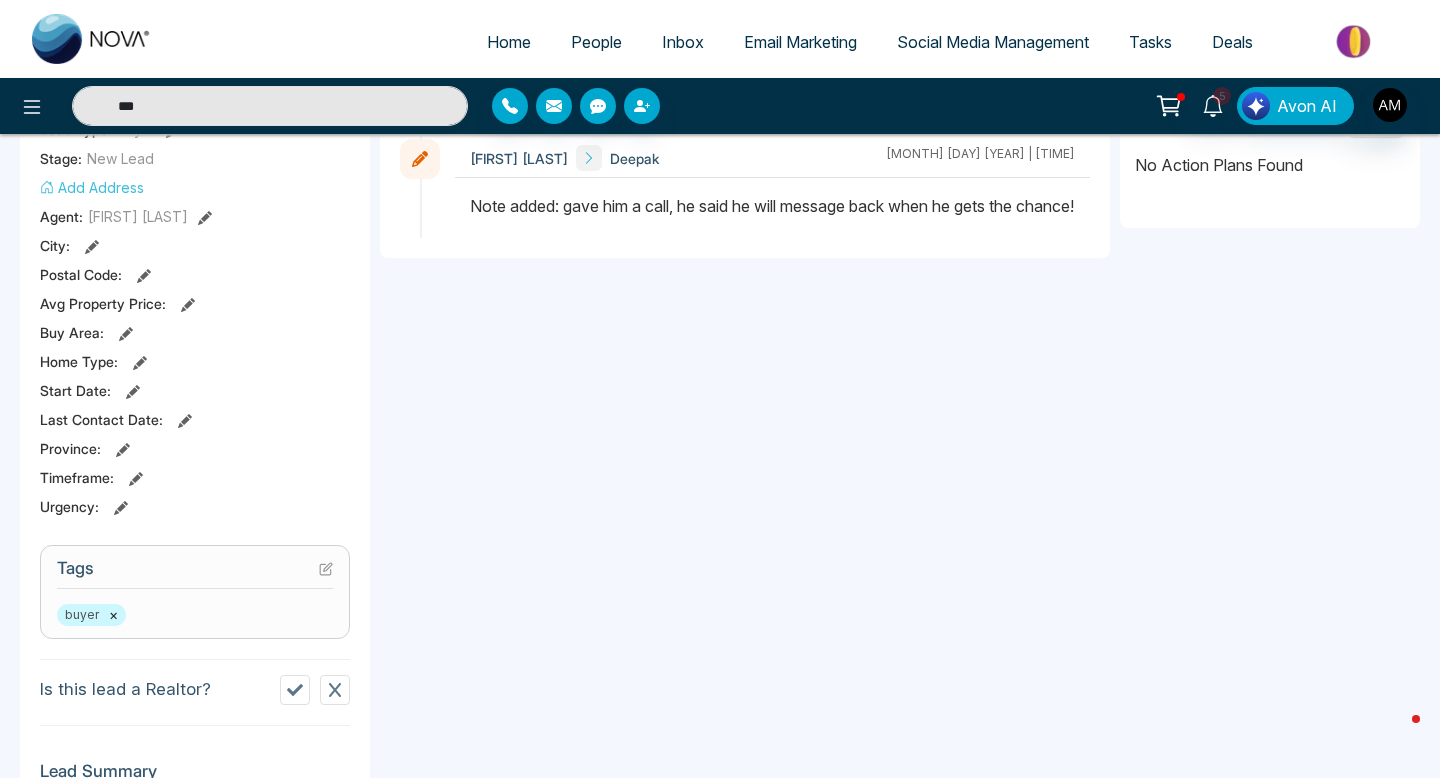 scroll, scrollTop: 508, scrollLeft: 0, axis: vertical 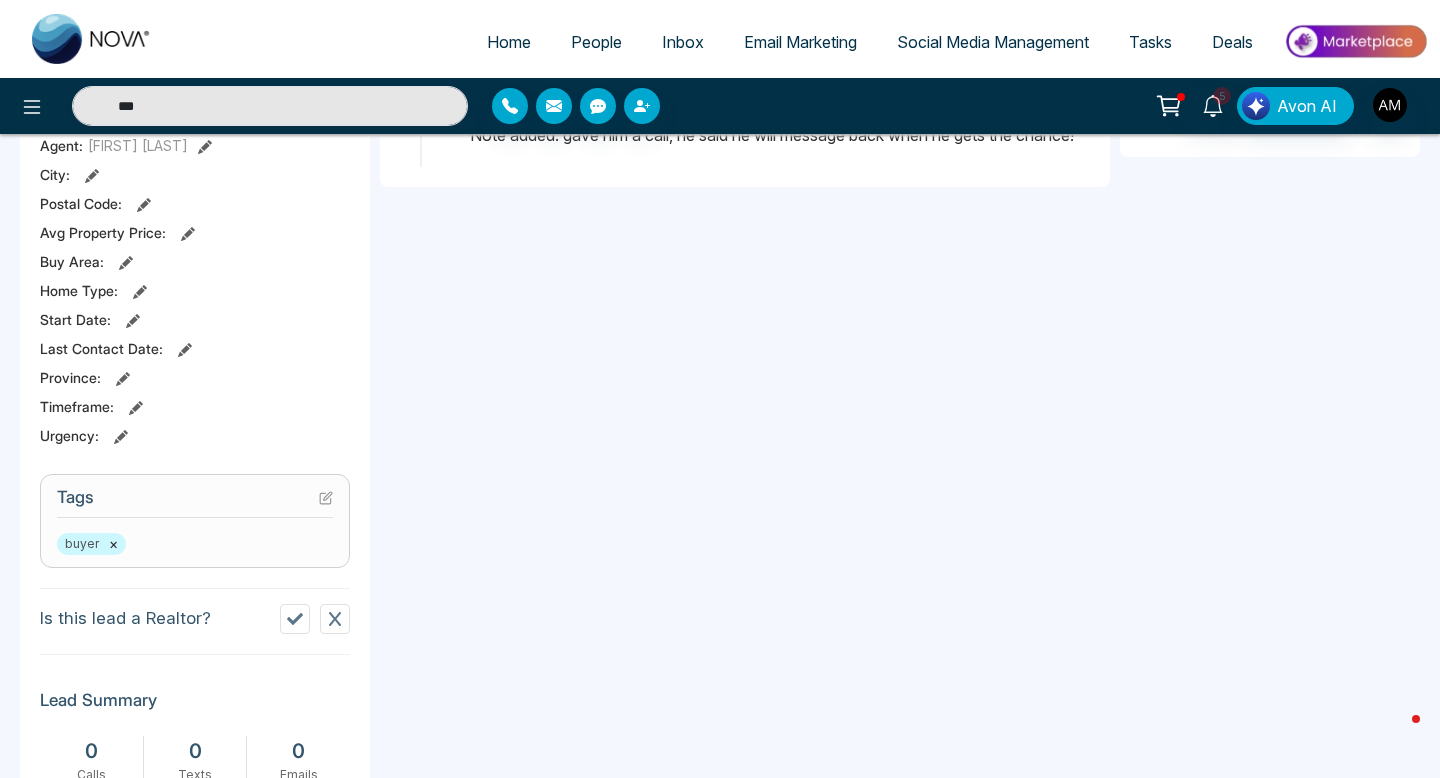 click 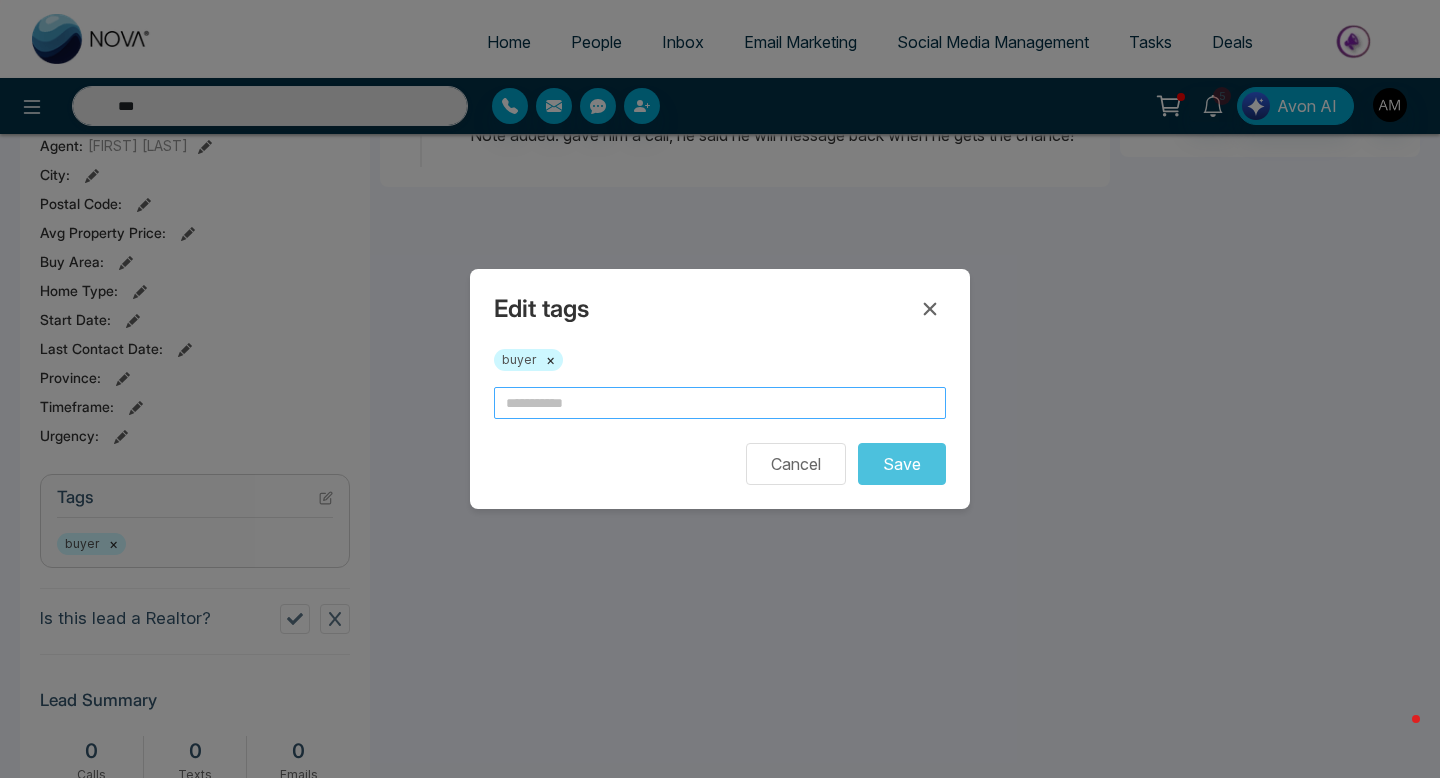 click at bounding box center (720, 403) 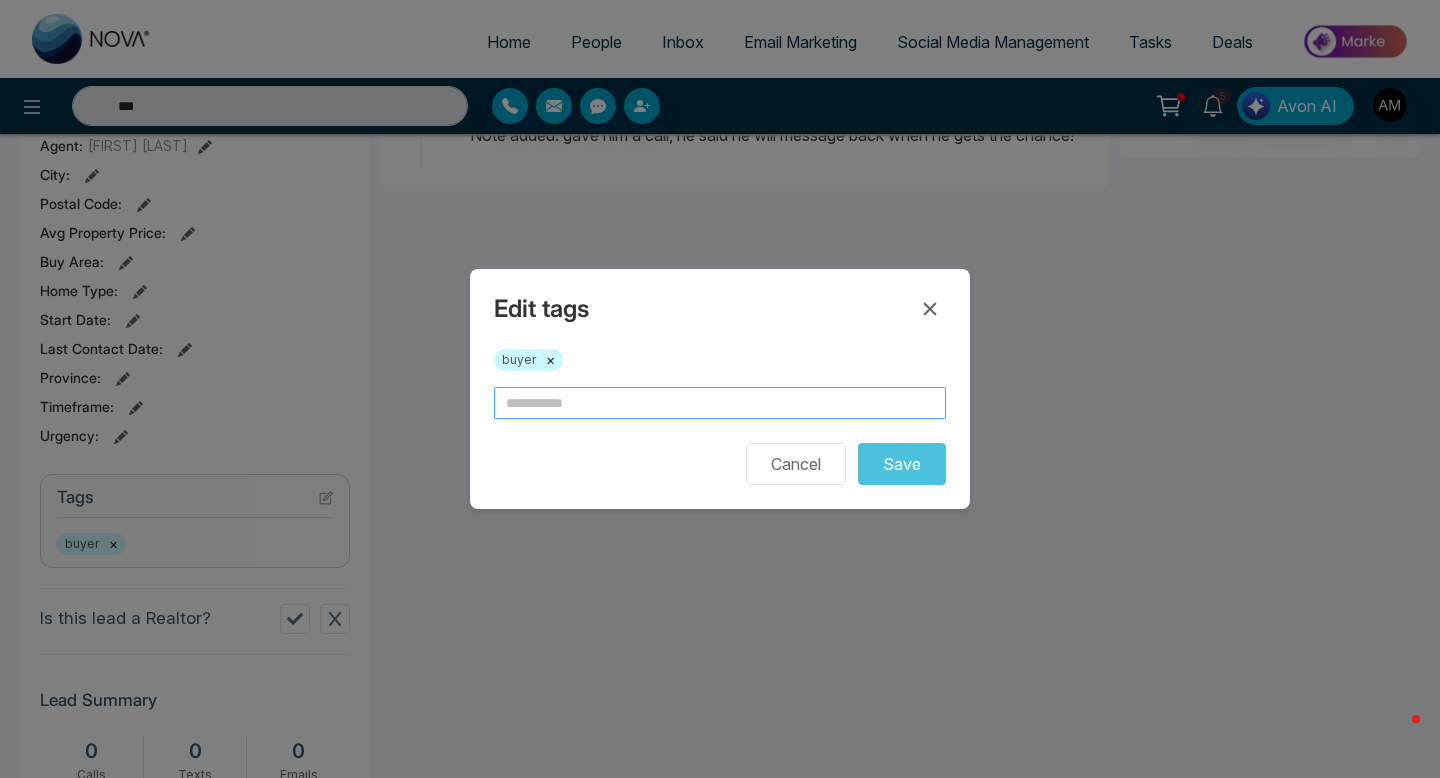 type on "***" 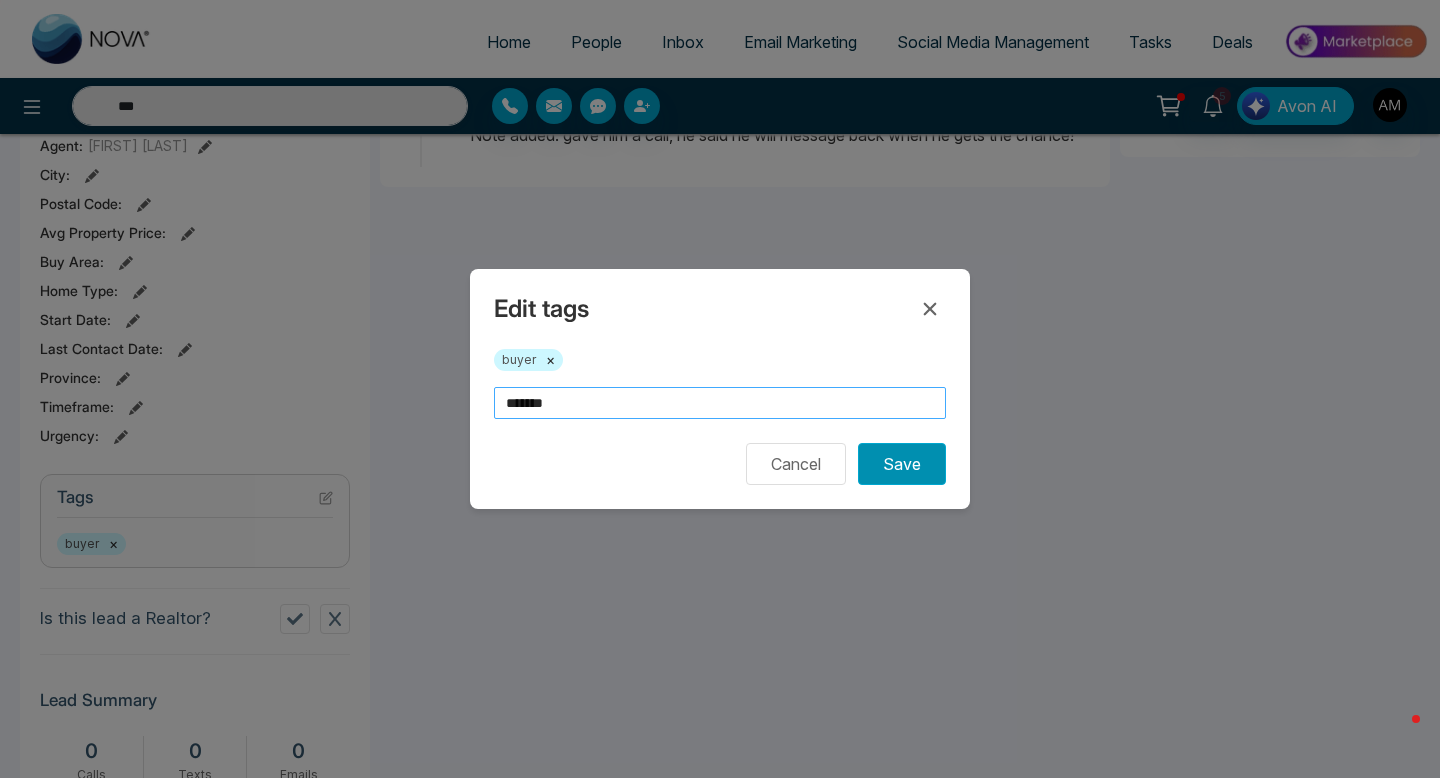 type on "*******" 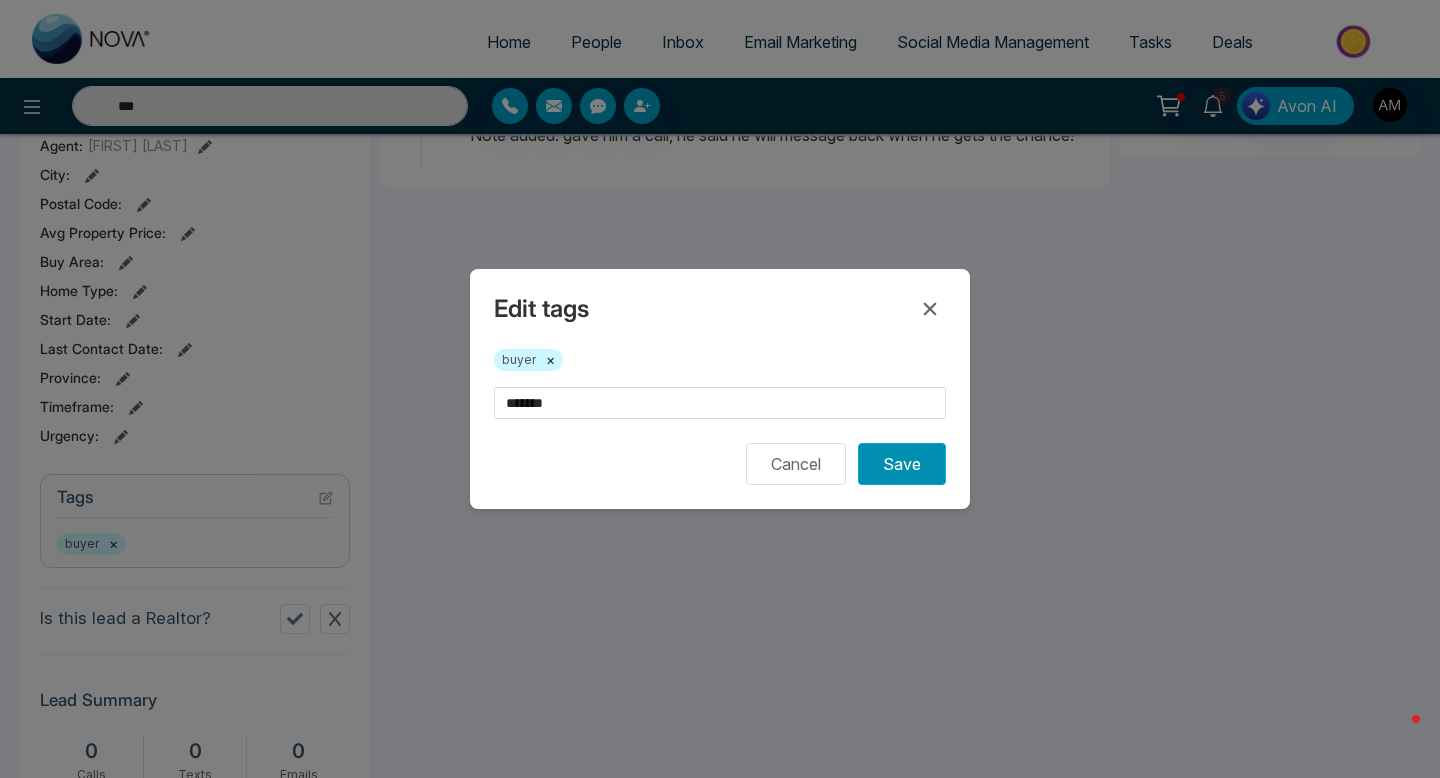 click on "Save" at bounding box center (902, 464) 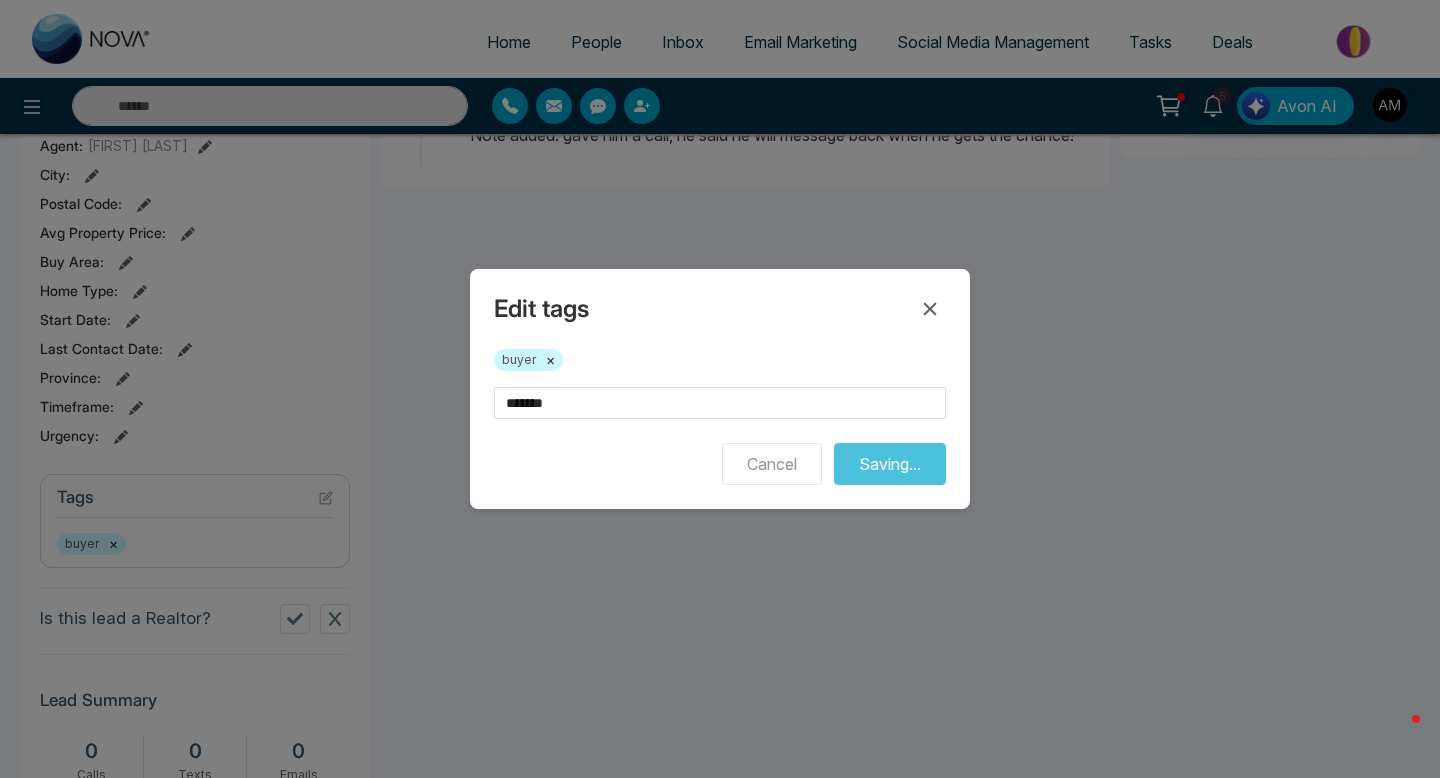 type on "***" 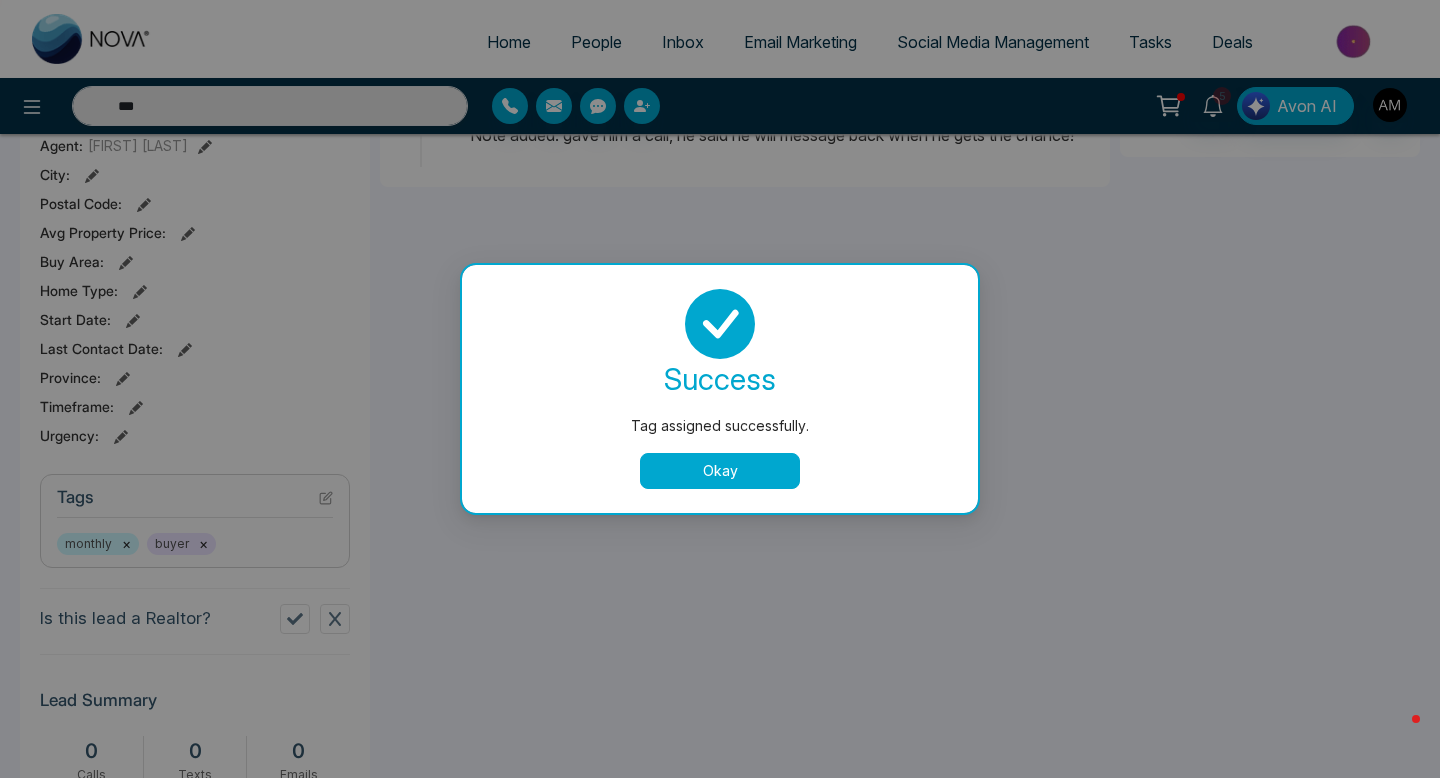 click on "Okay" at bounding box center (720, 471) 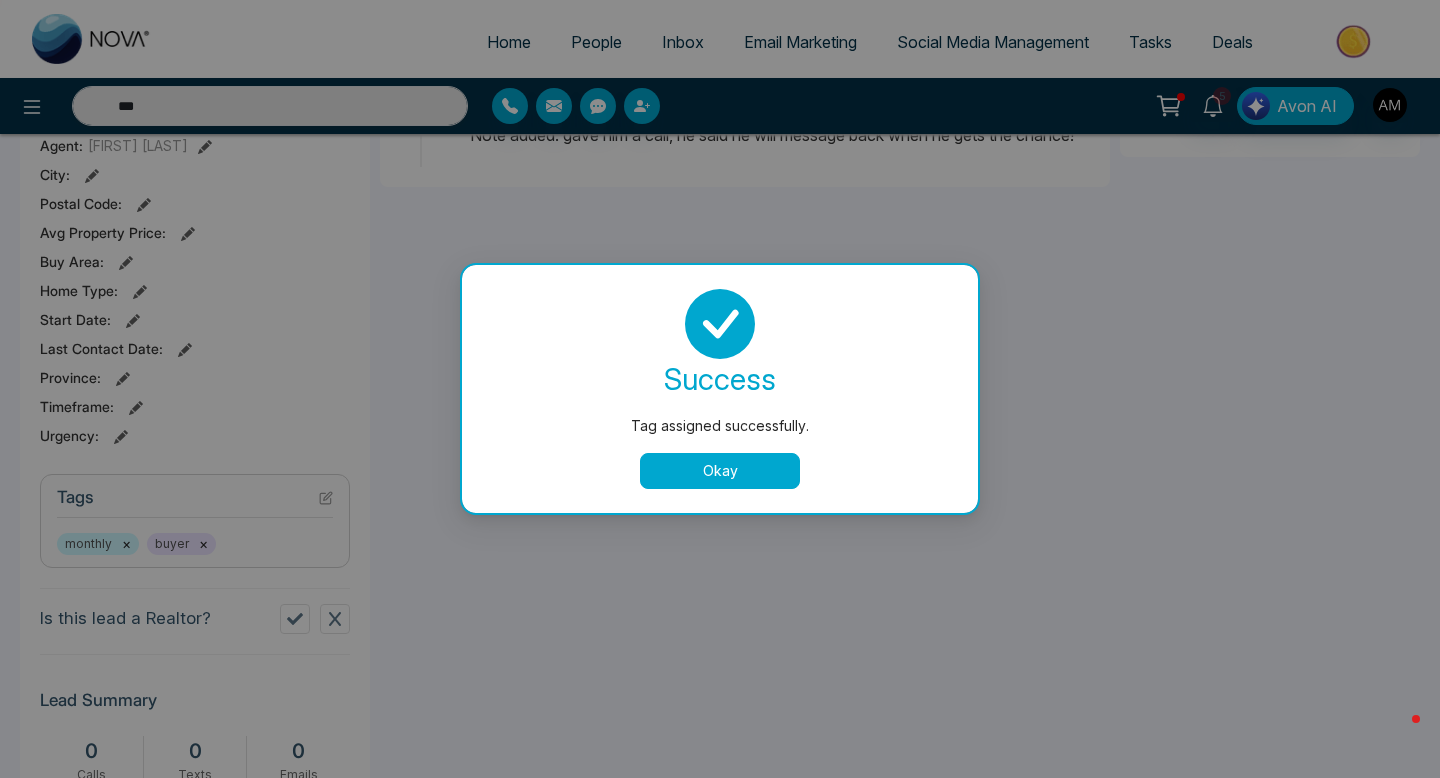type 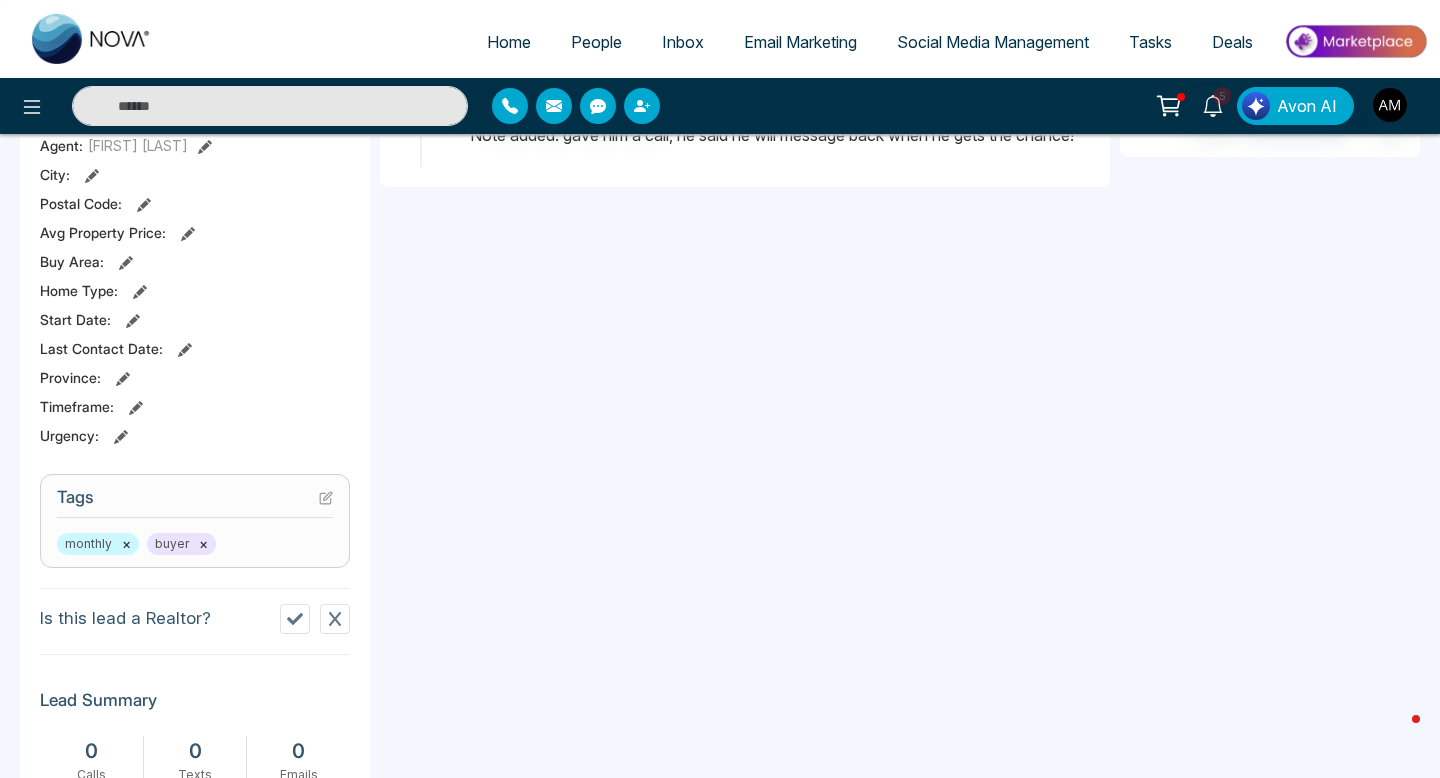 click on "People" at bounding box center [596, 42] 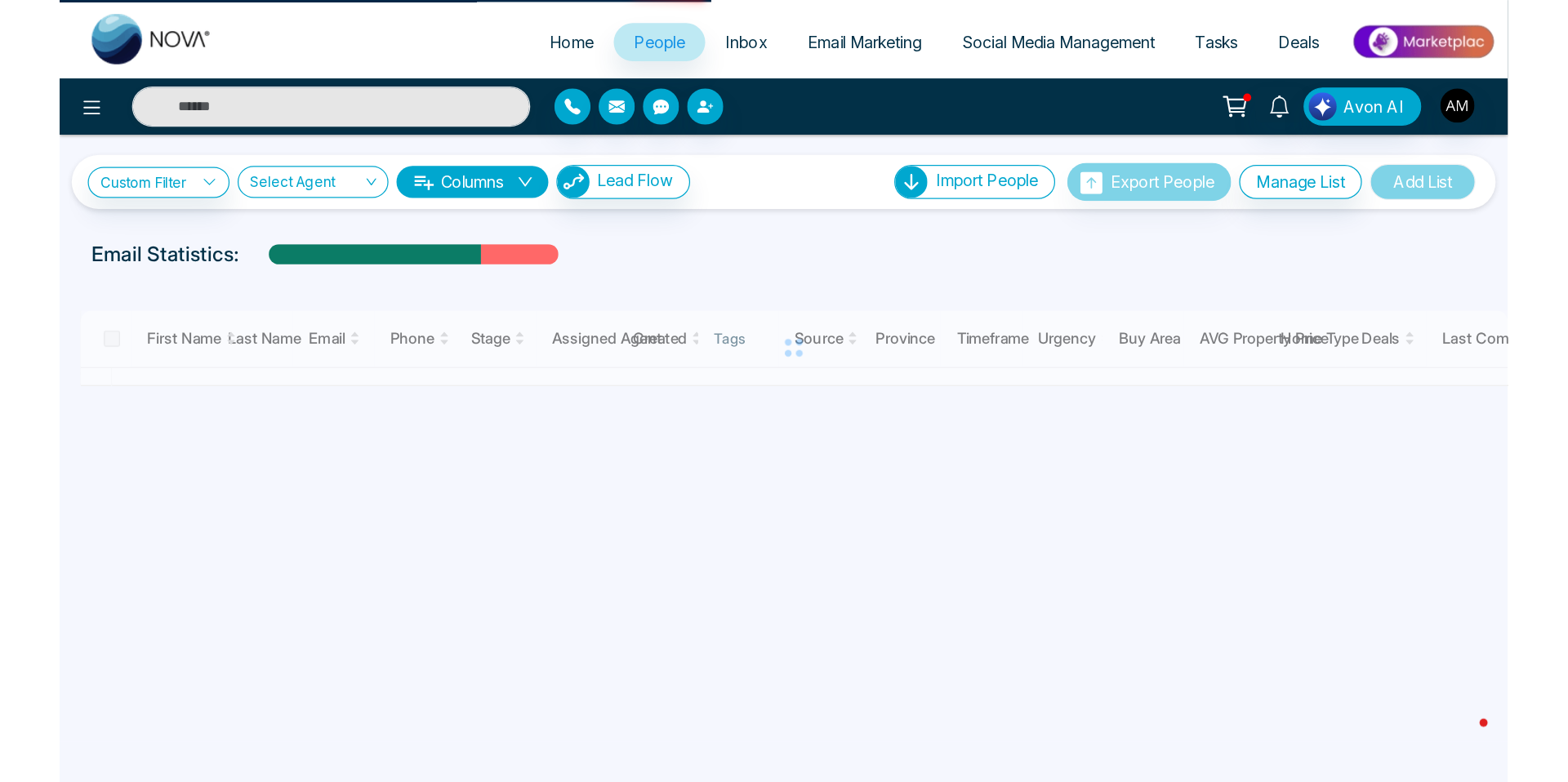 scroll, scrollTop: 0, scrollLeft: 0, axis: both 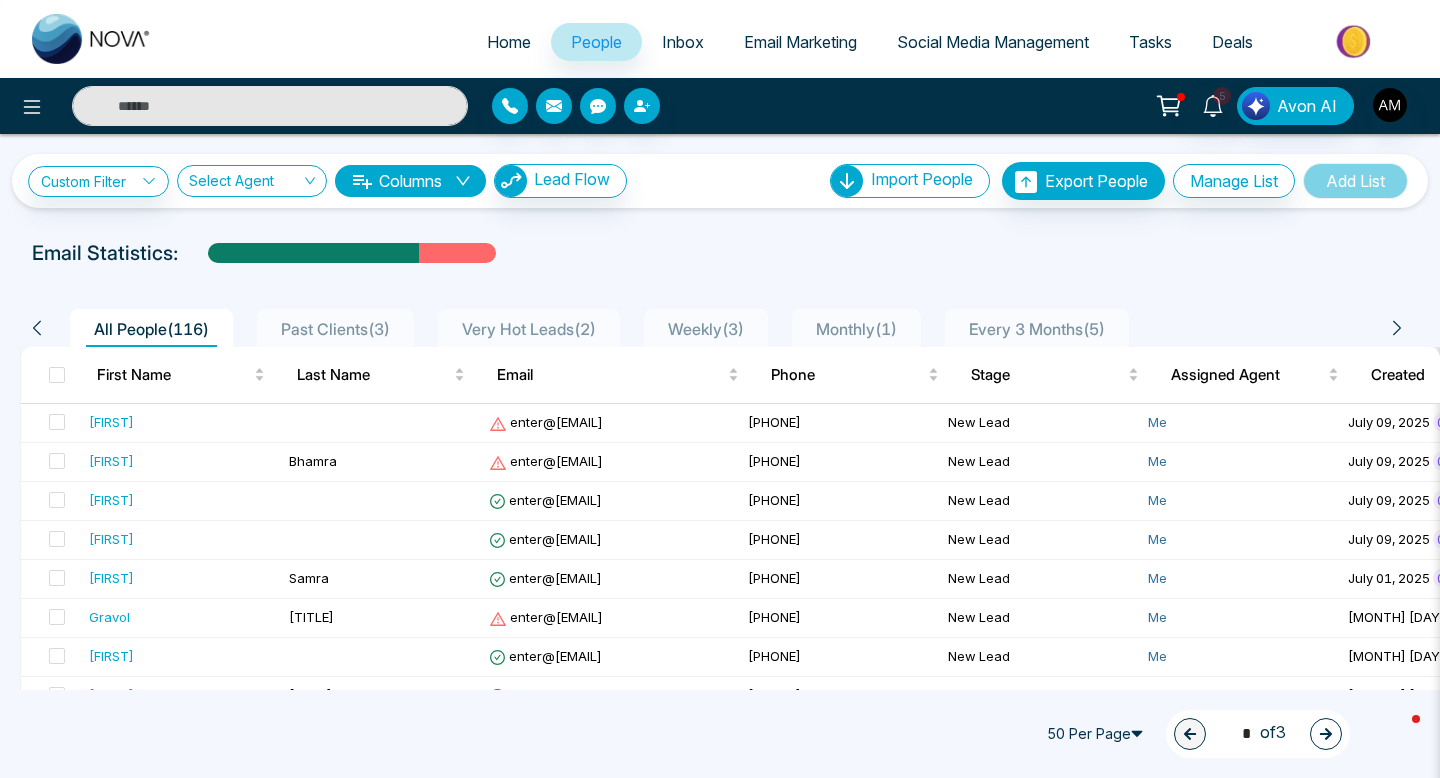 click on "Every 3 Months  ( 5 )" at bounding box center [1037, 329] 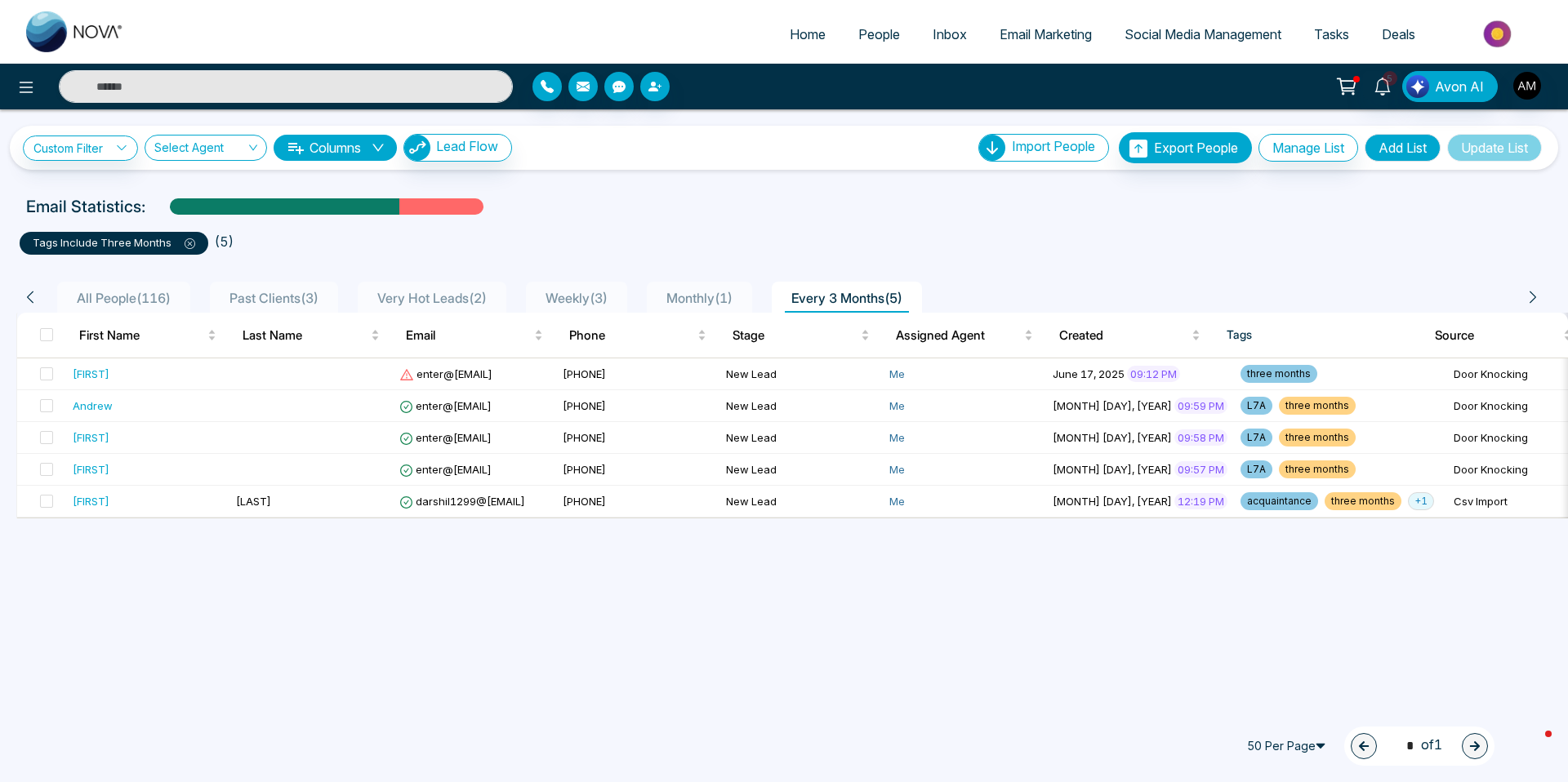 click on "All People  ( [NUMBER] ) Past Clients  ( [NUMBER] ) Very Hot Leads  ( [NUMBER] ) Weekly  ( [NUMBER] ) Monthly  ( [NUMBER] ) Every 3 Months  ( [NUMBER] ) [FIRST] [LAST] [EMAIL] [PHONE] Stage Assigned Agent Created Tags Source Province Timeframe Urgency Buy Area AVG Property Price Home Type Deals Last Communication                                     [FIRST]   enter@[EMAIL] [PHONE] New Lead Me [MONTH] [DAY], [YEAR]   [TIME] three months Door Knocking   -  -  -  -    -  -  -  -   [FIRST]   enter@[EMAIL] [PHONE] New Lead Me [MONTH] [DAY], [YEAR]   [TIME] L7A three months Door Knocking   -  -  -  -    -  -  -  -   [FIRST]   enter@[EMAIL] [PHONE] New Lead Me [MONTH] [DAY], [YEAR]   [TIME] L7A three months Door Knocking   -  -  -  -    -  -  -  -   [FIRST]   enter@[EMAIL] [PHONE] New Lead Me [MONTH] [DAY], [YEAR]   [TIME] L7A three months Door Knocking   -  -  -  -    -  -  -  -   [FIRST] [LAST]   darshil1299@[EMAIL] [PHONE] New Lead Me [MONTH] [DAY], [YEAR]   [TIME] acquaintance three months + 1 Csv Import 1 * 1" at bounding box center (784, 423) 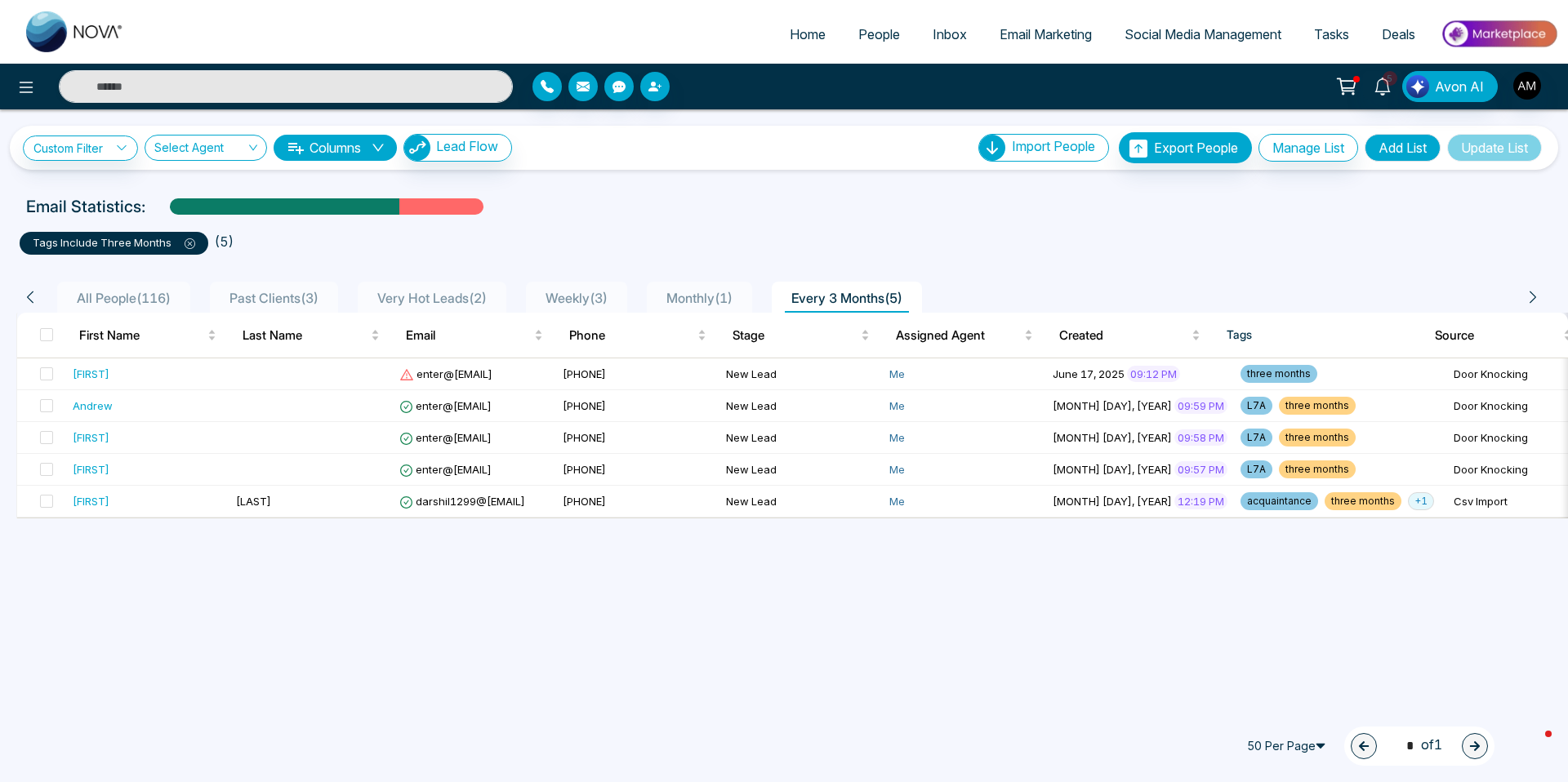 click on "Very Hot Leads  ( 2 )" at bounding box center [432, 298] 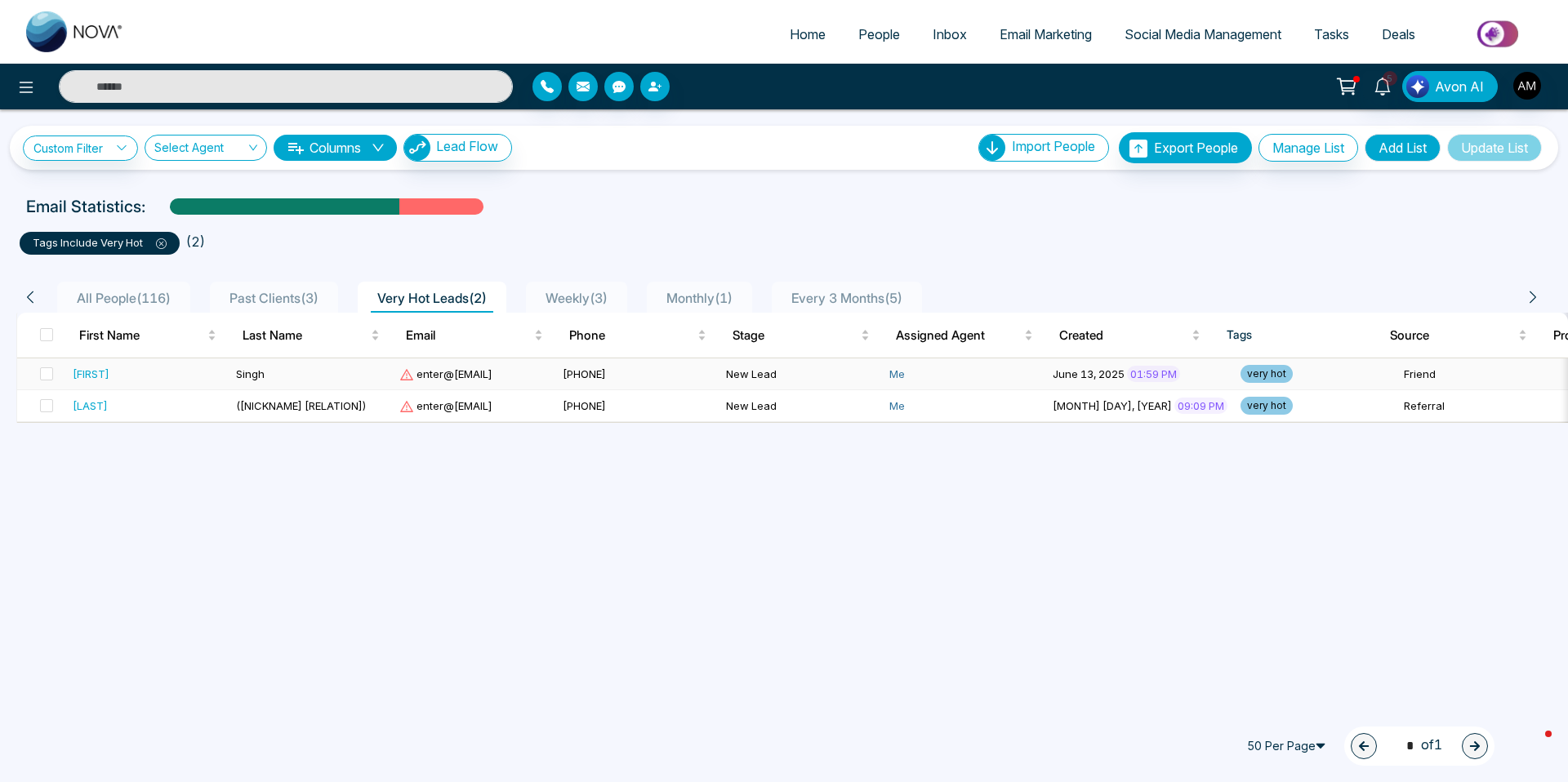 click on "Singh" at bounding box center [311, 374] 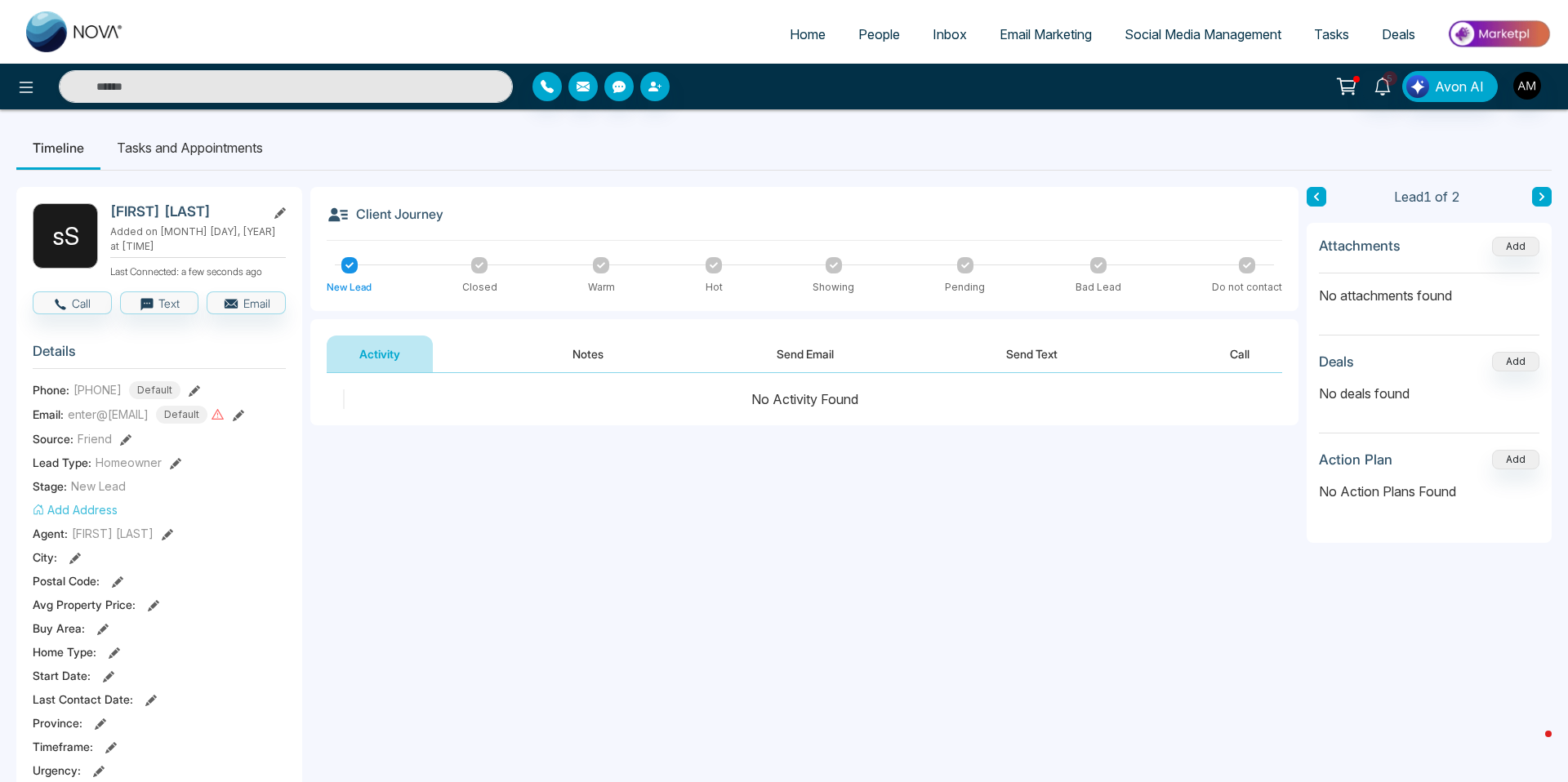 click on "Home" at bounding box center (808, 34) 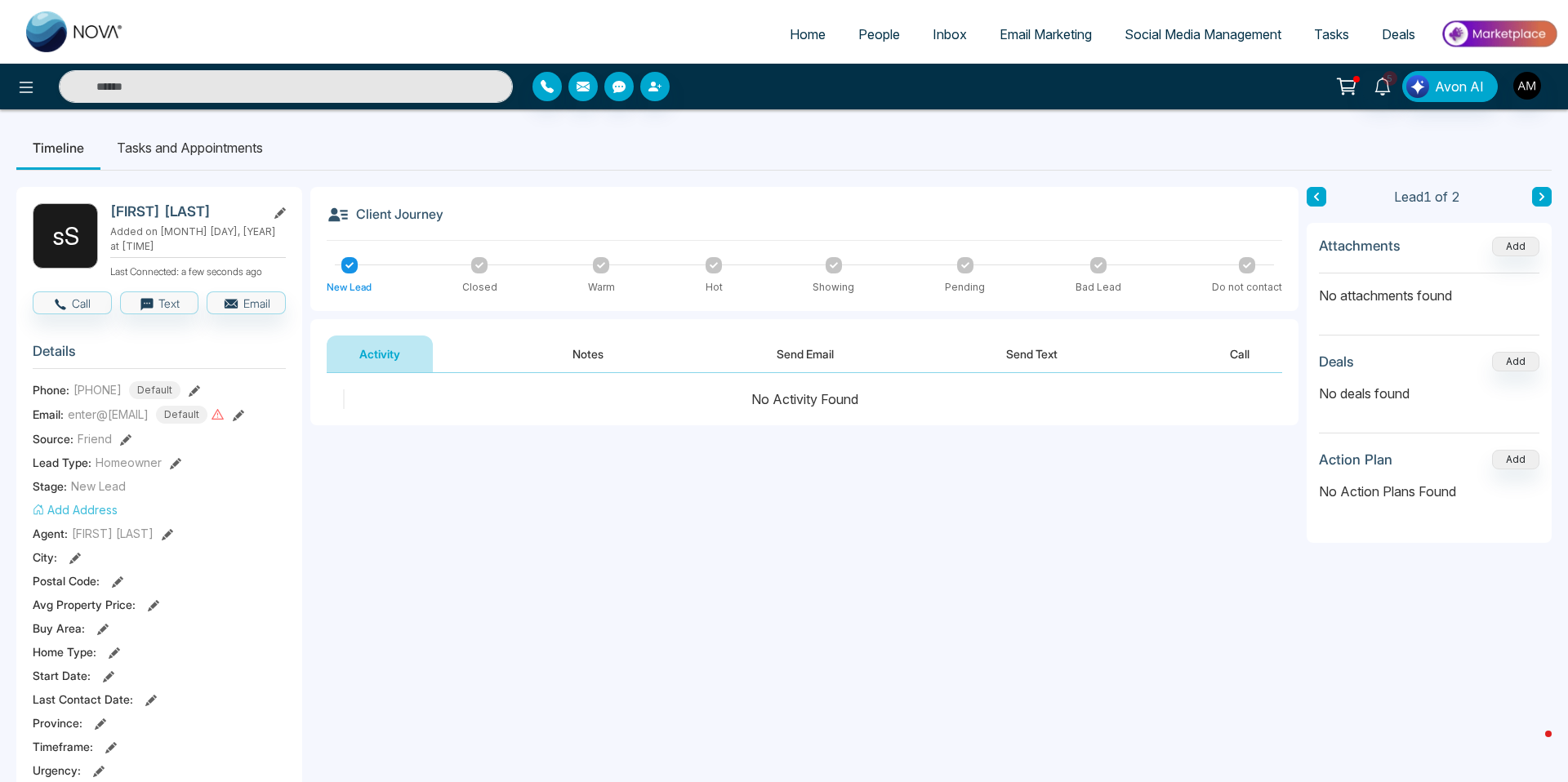 select on "*" 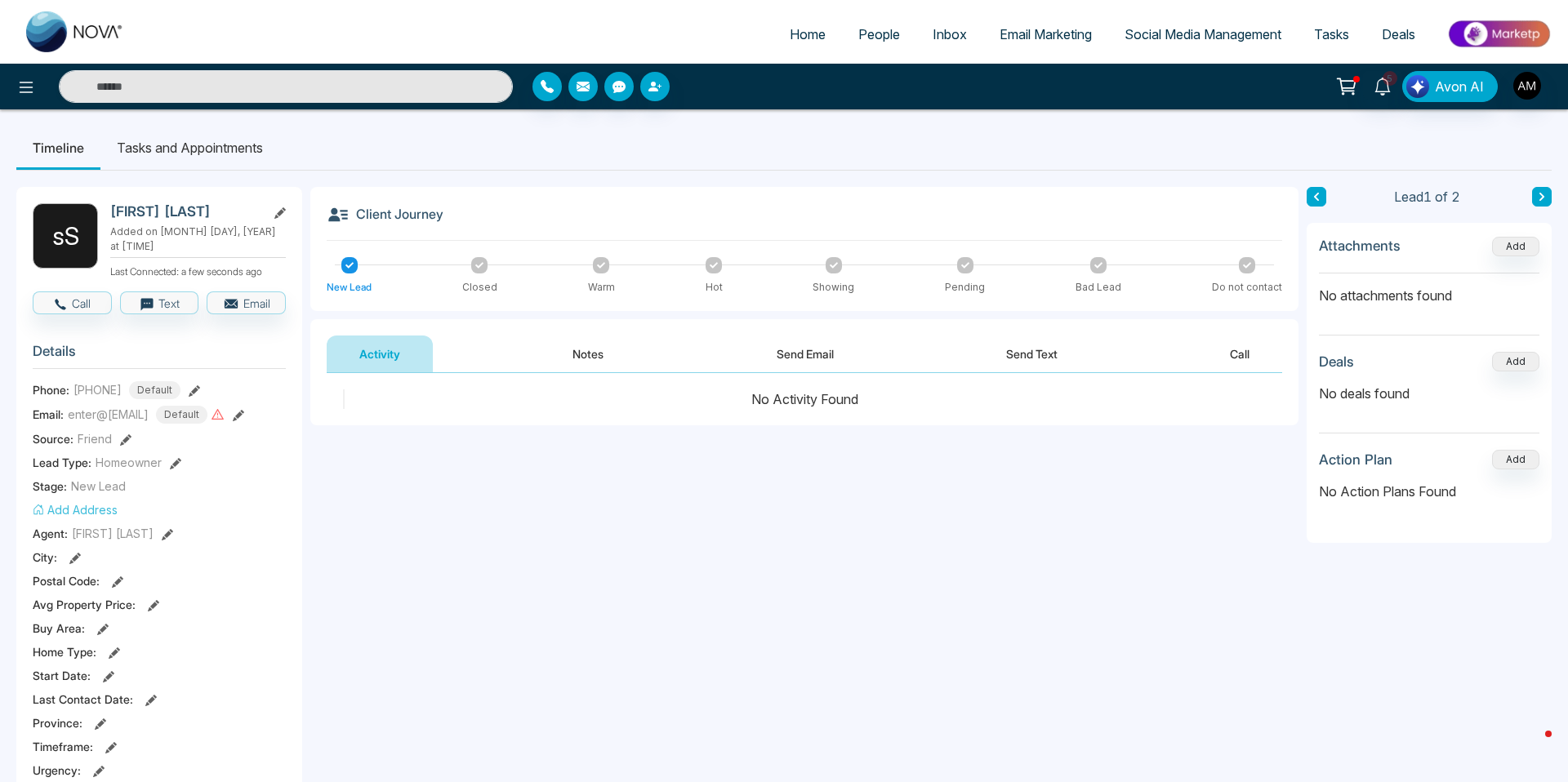 select on "*" 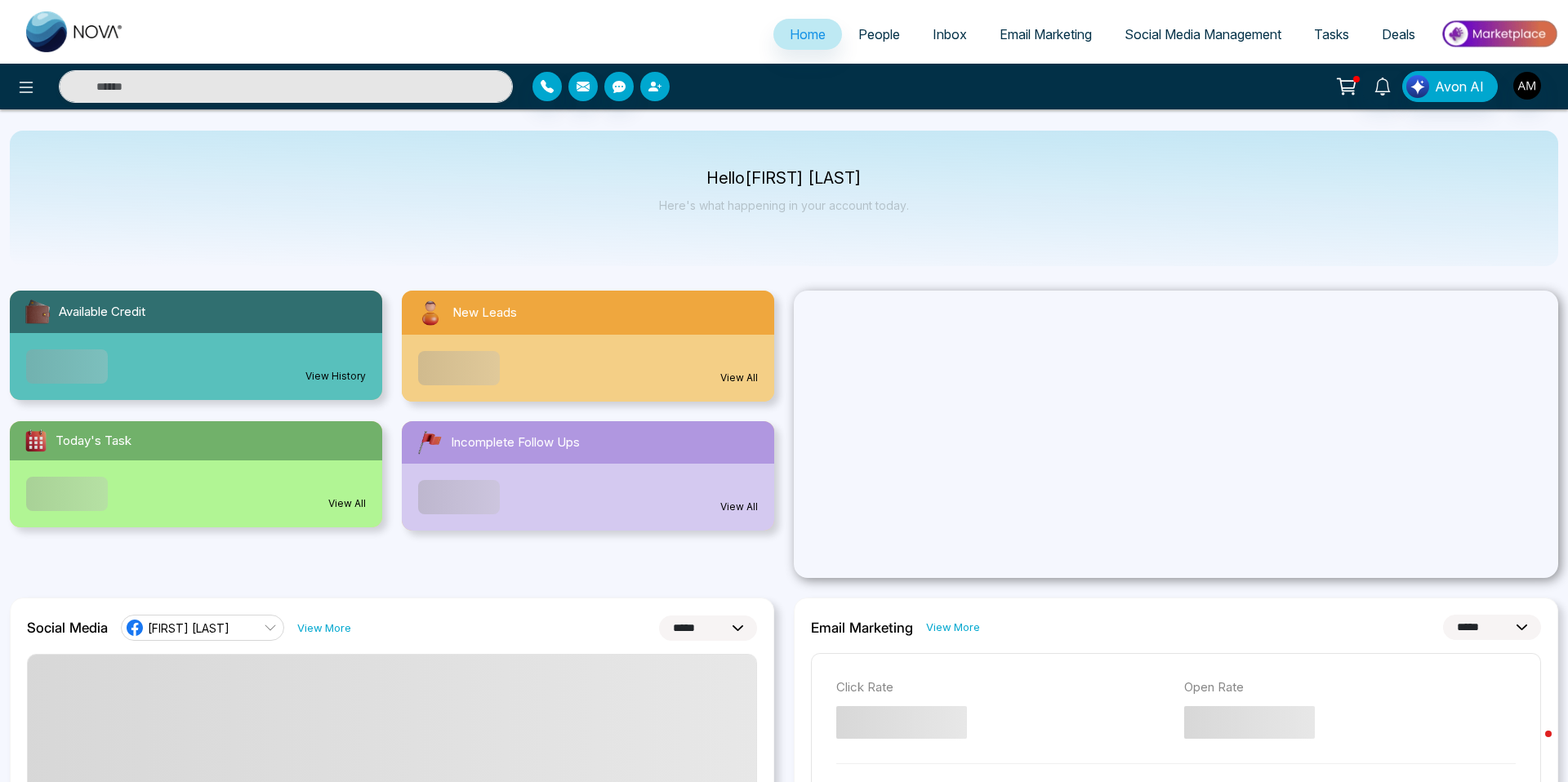 click at bounding box center (655, 87) 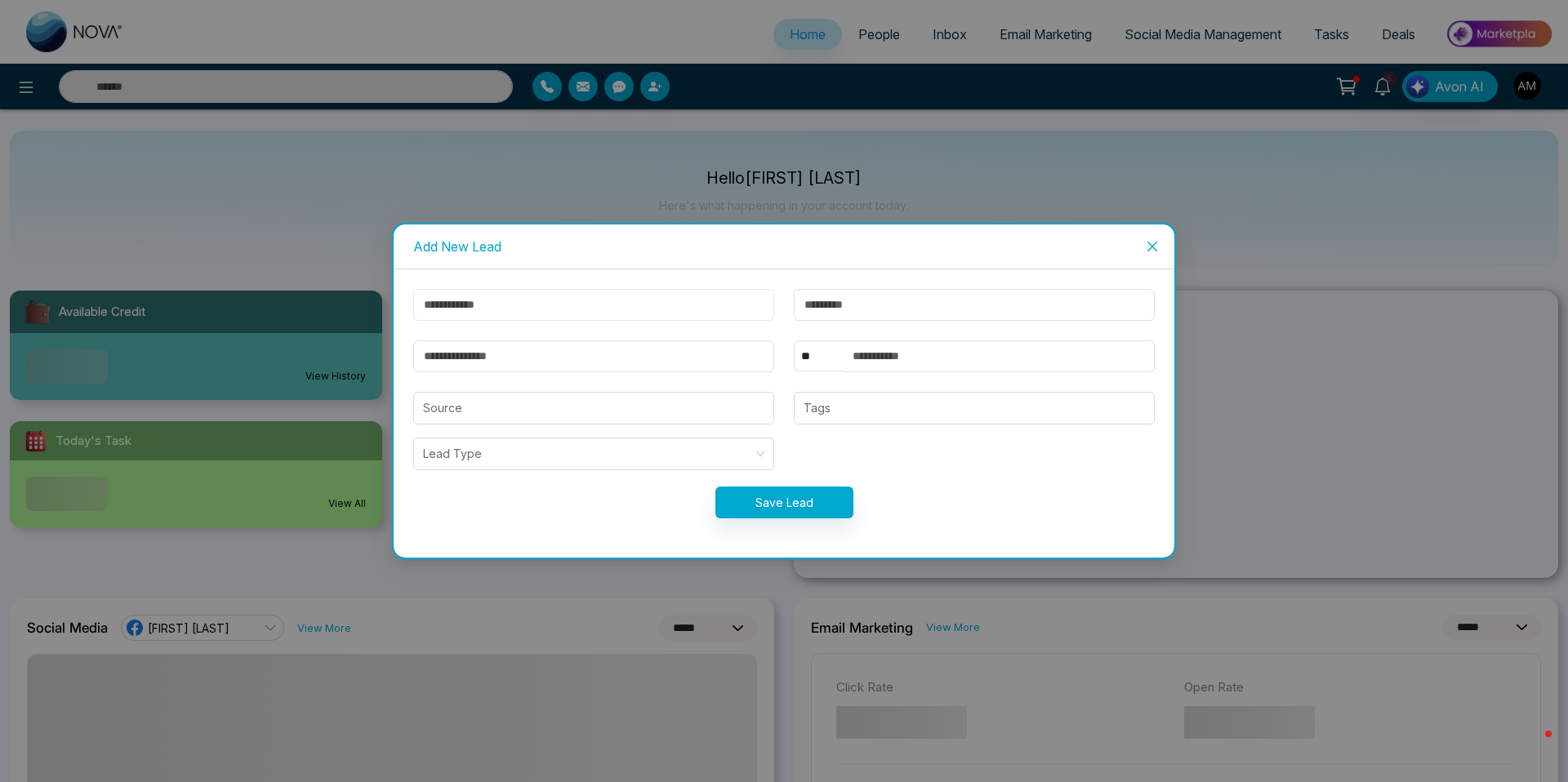 click at bounding box center (594, 304) 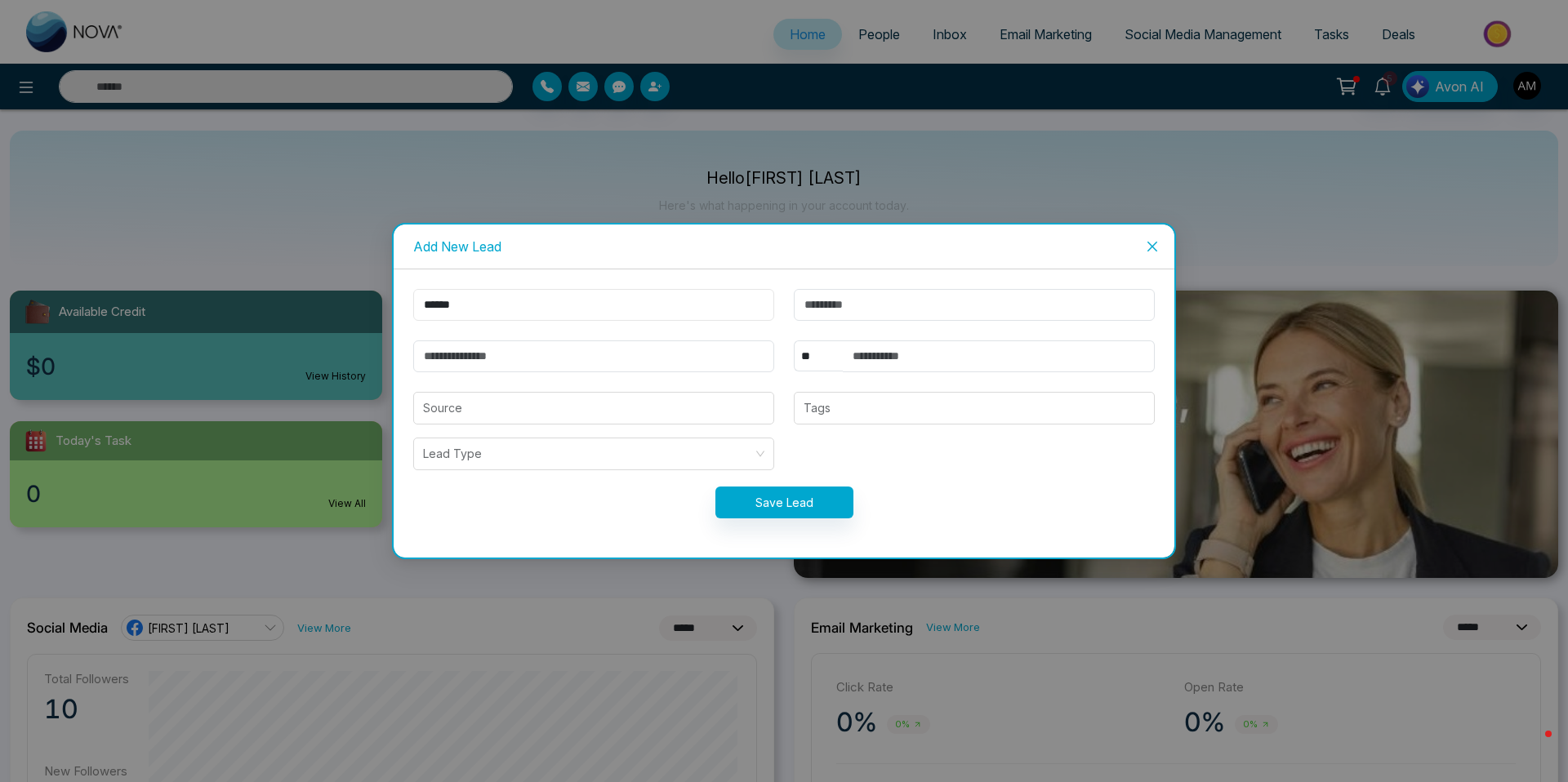type on "******" 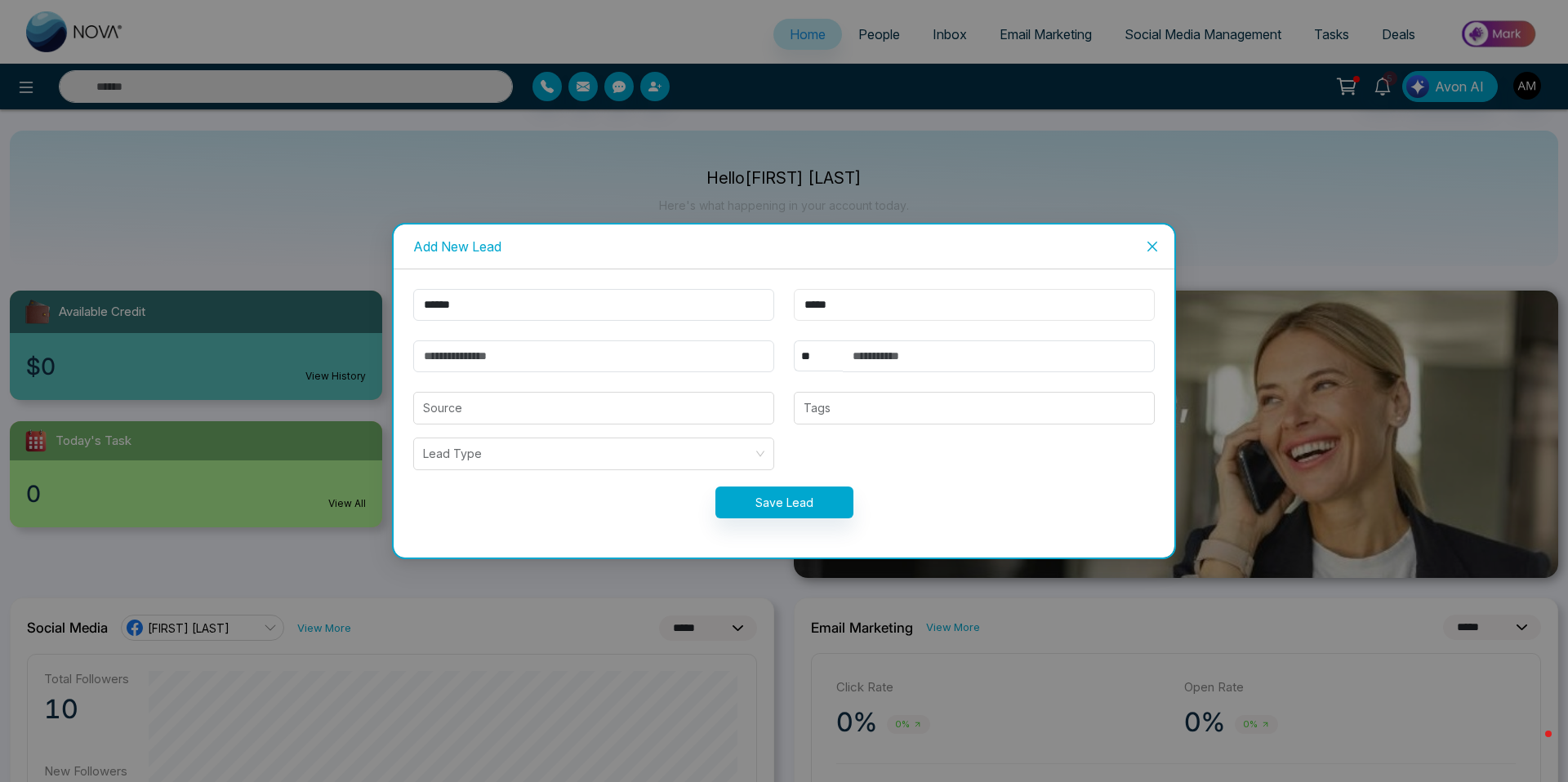 type on "*****" 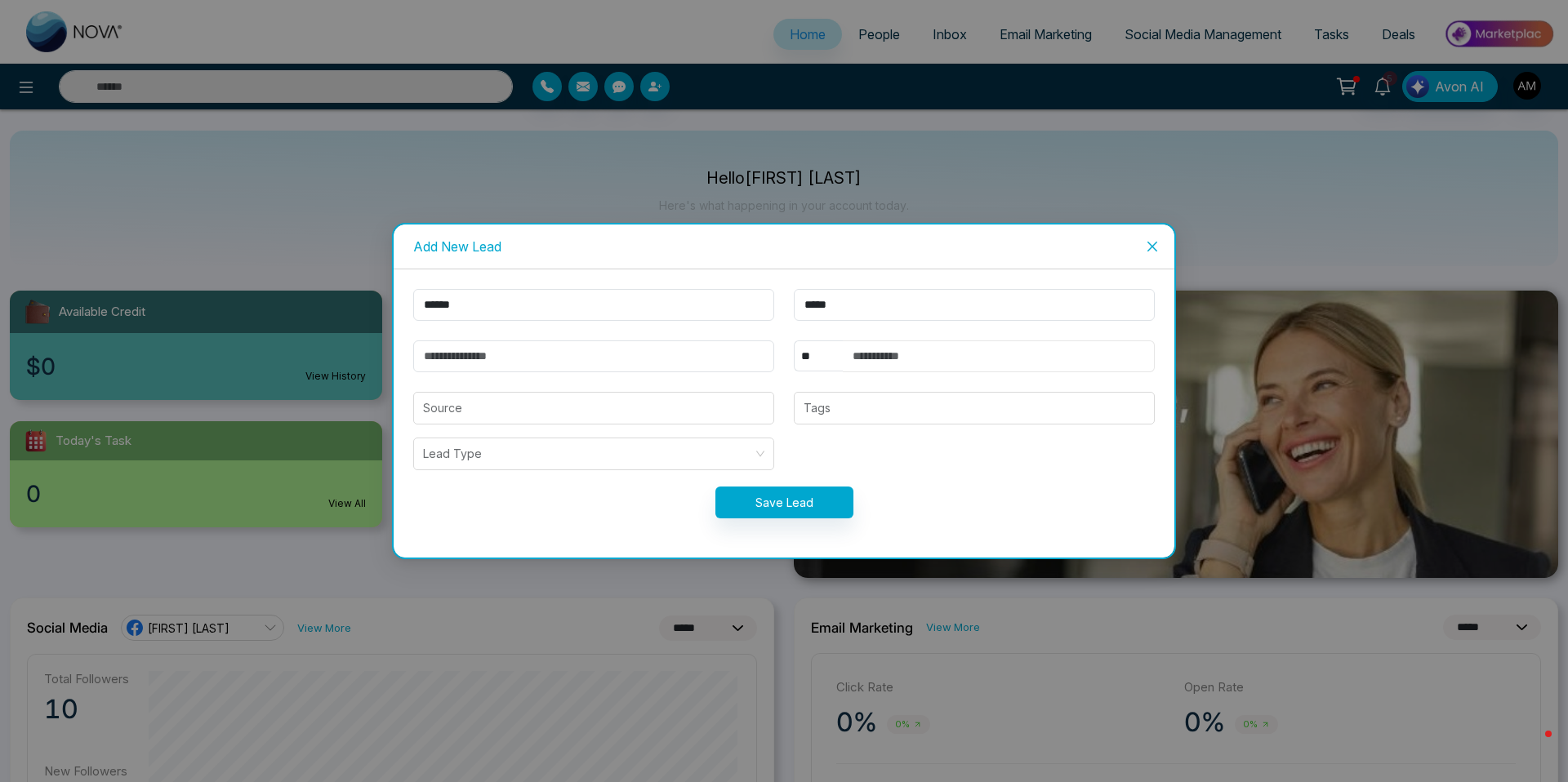 click at bounding box center (999, 356) 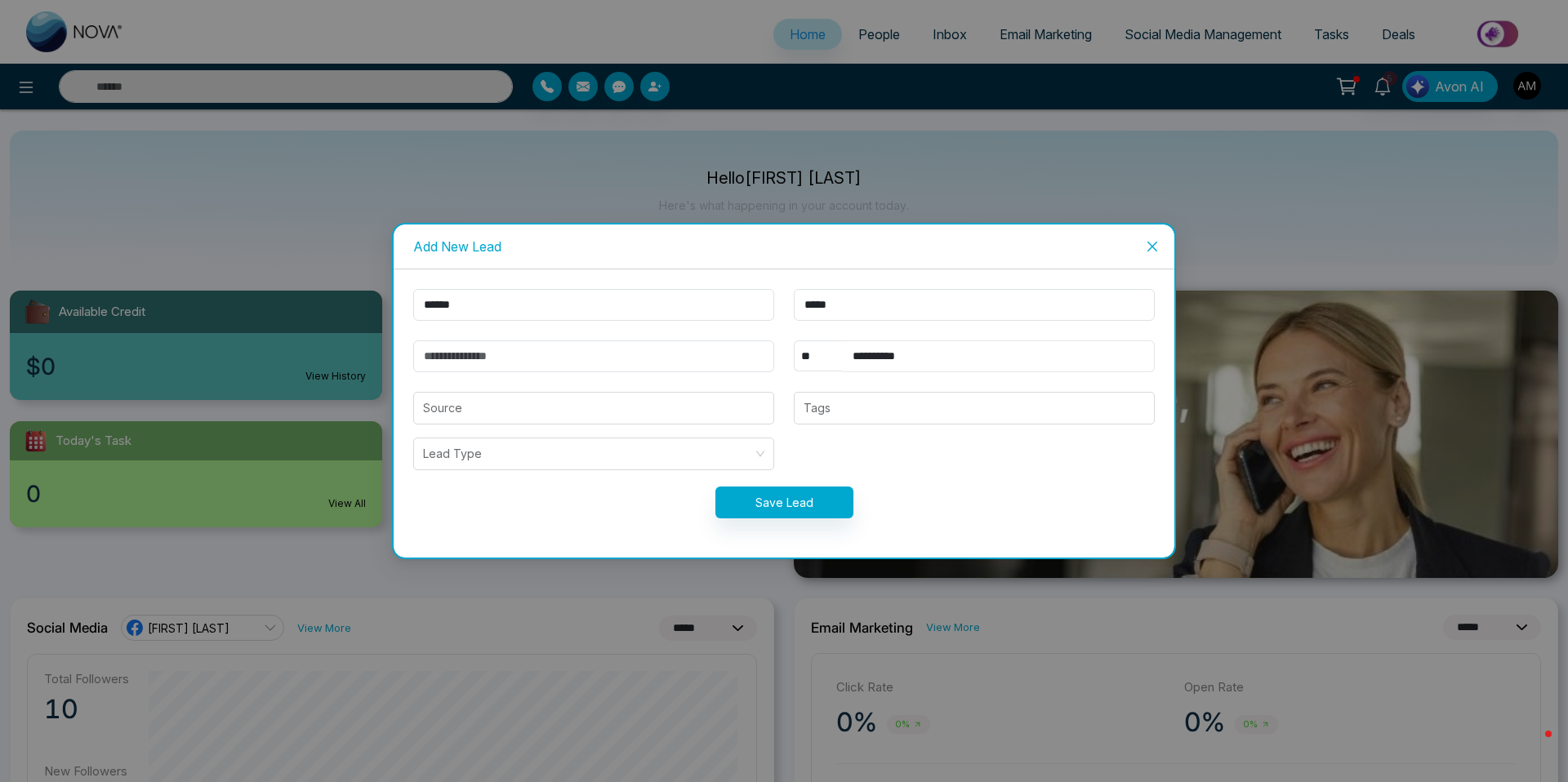 type on "**********" 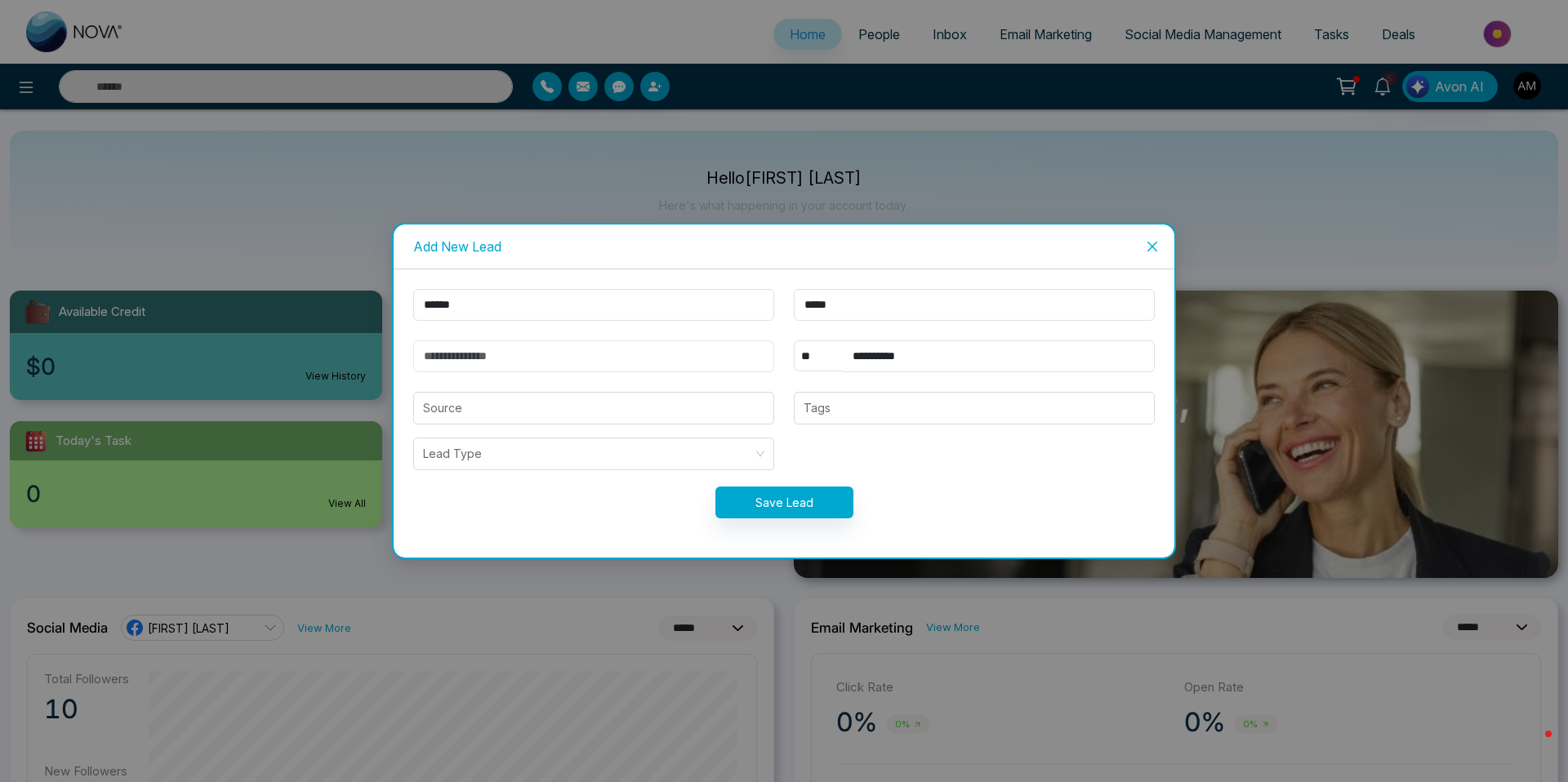 click at bounding box center (594, 356) 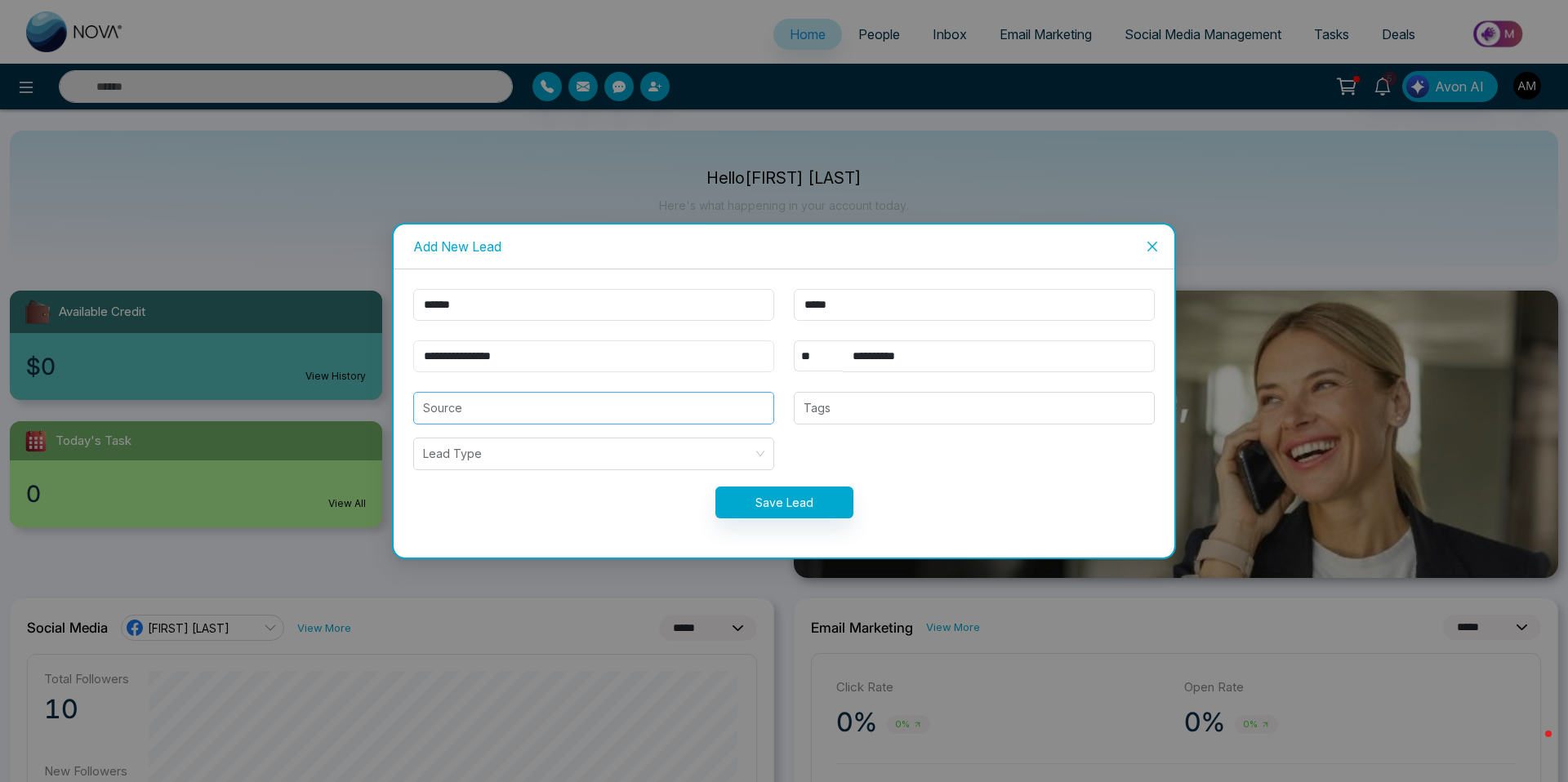 type on "**********" 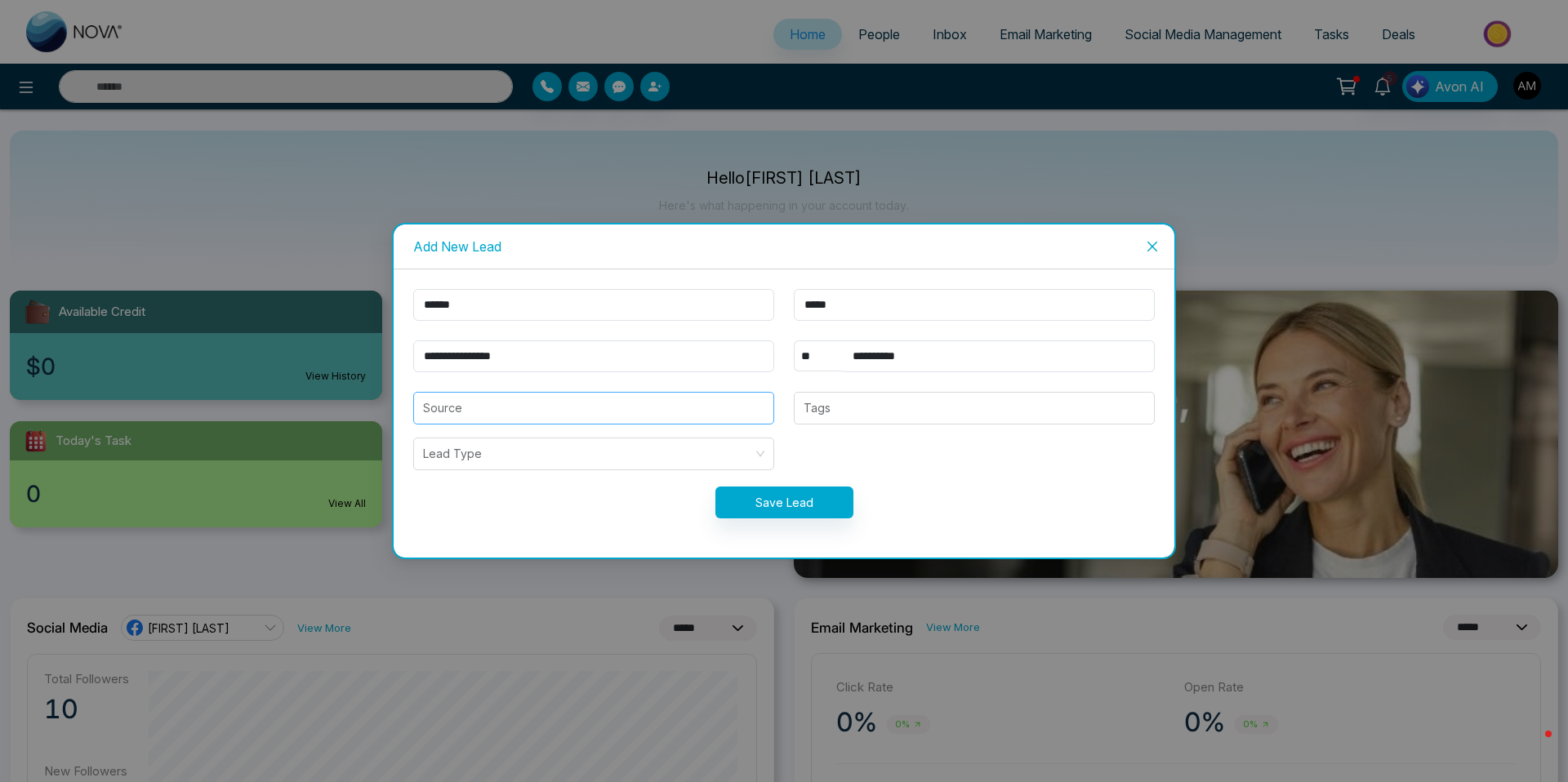 click at bounding box center (594, 408) 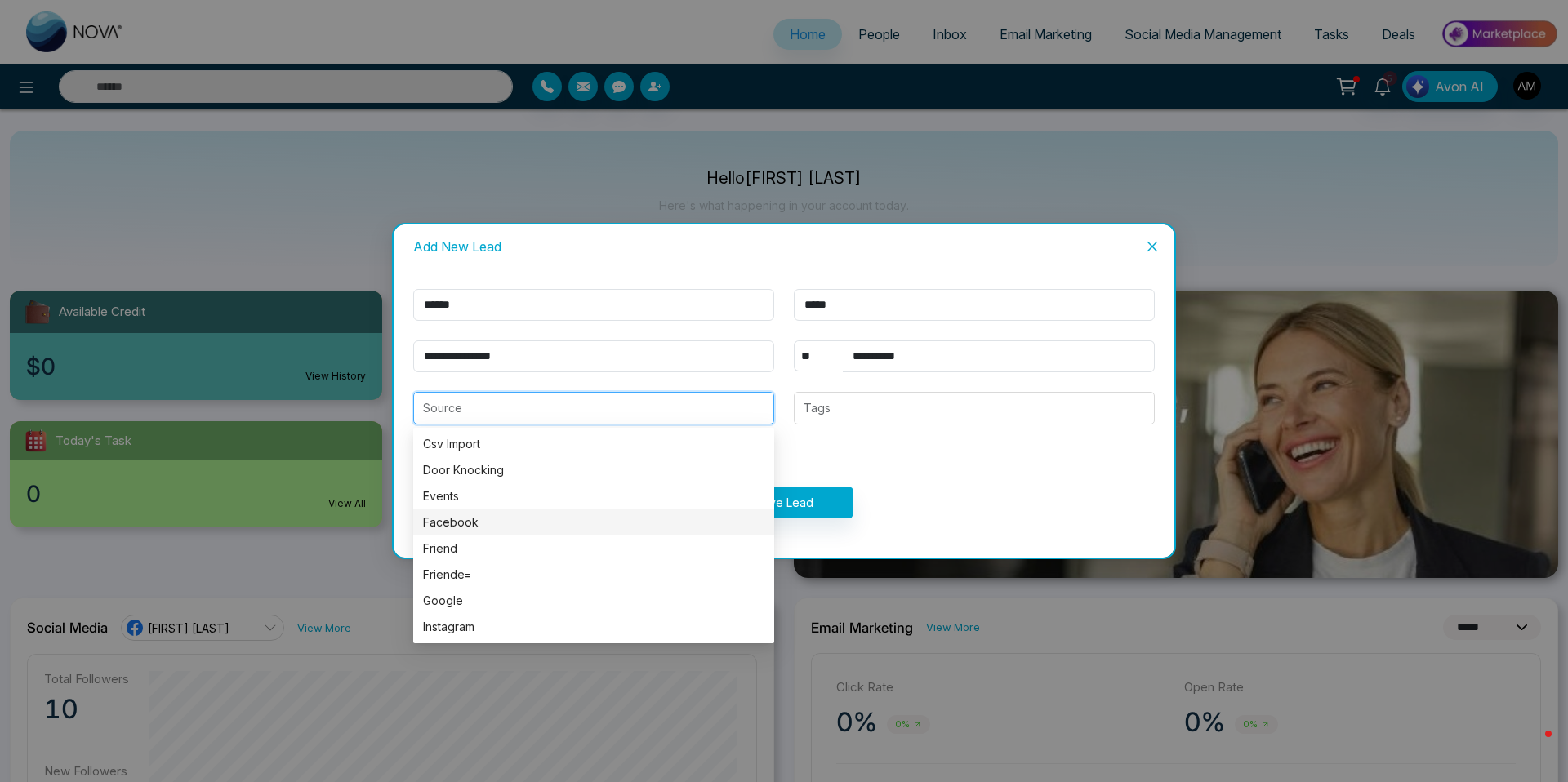 click on "Facebook" at bounding box center [594, 522] 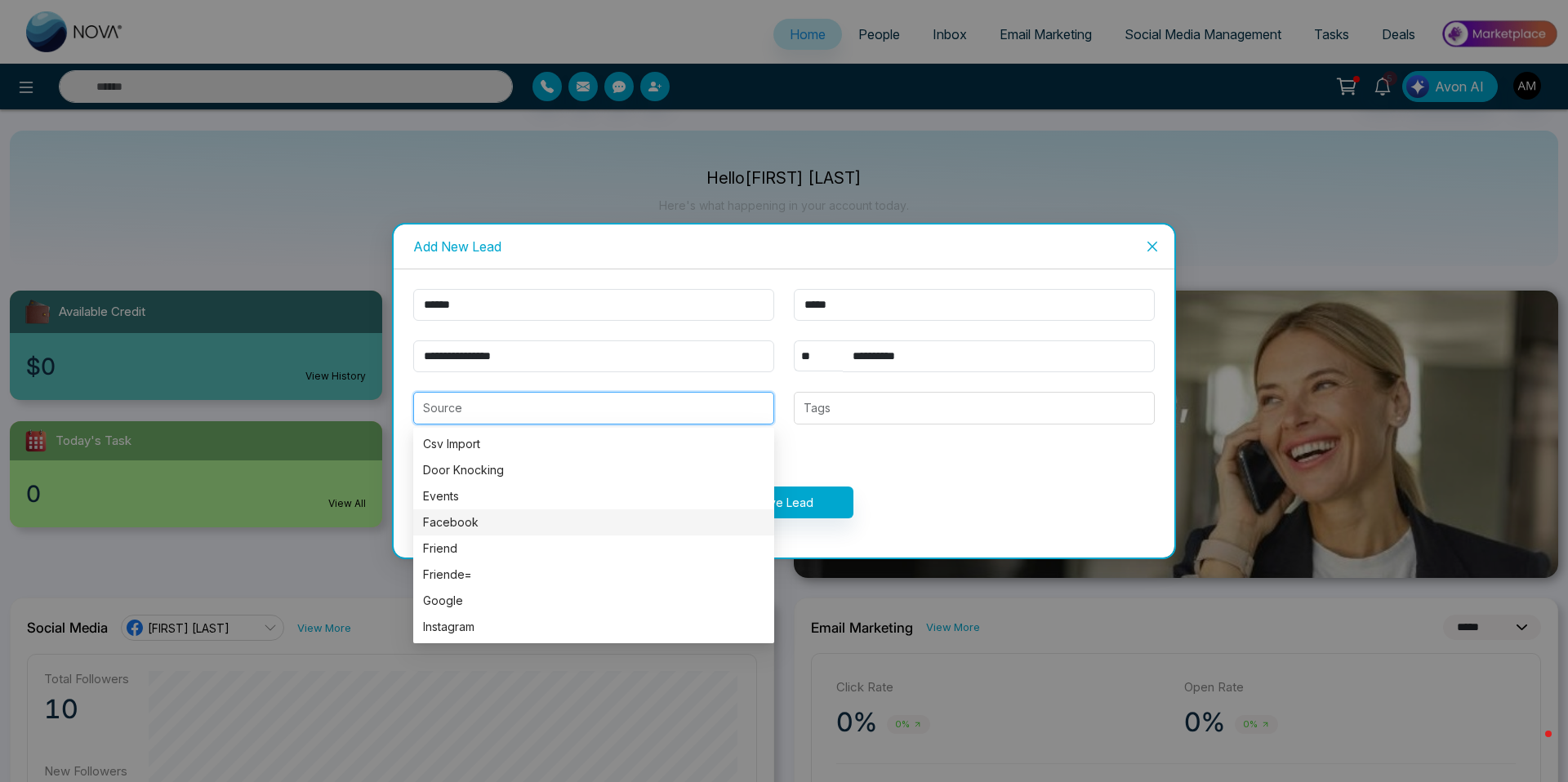 type on "********" 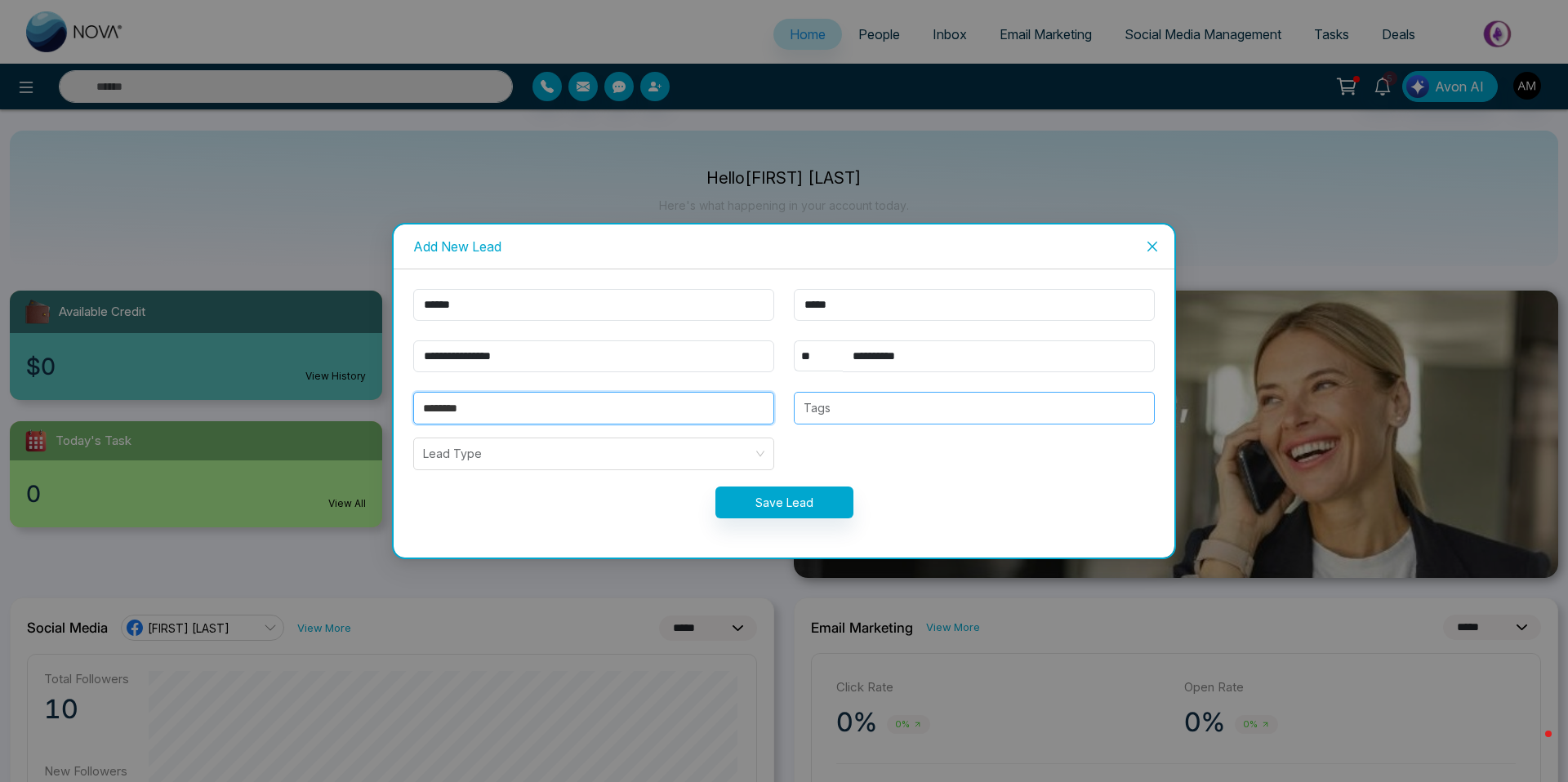click at bounding box center [974, 408] 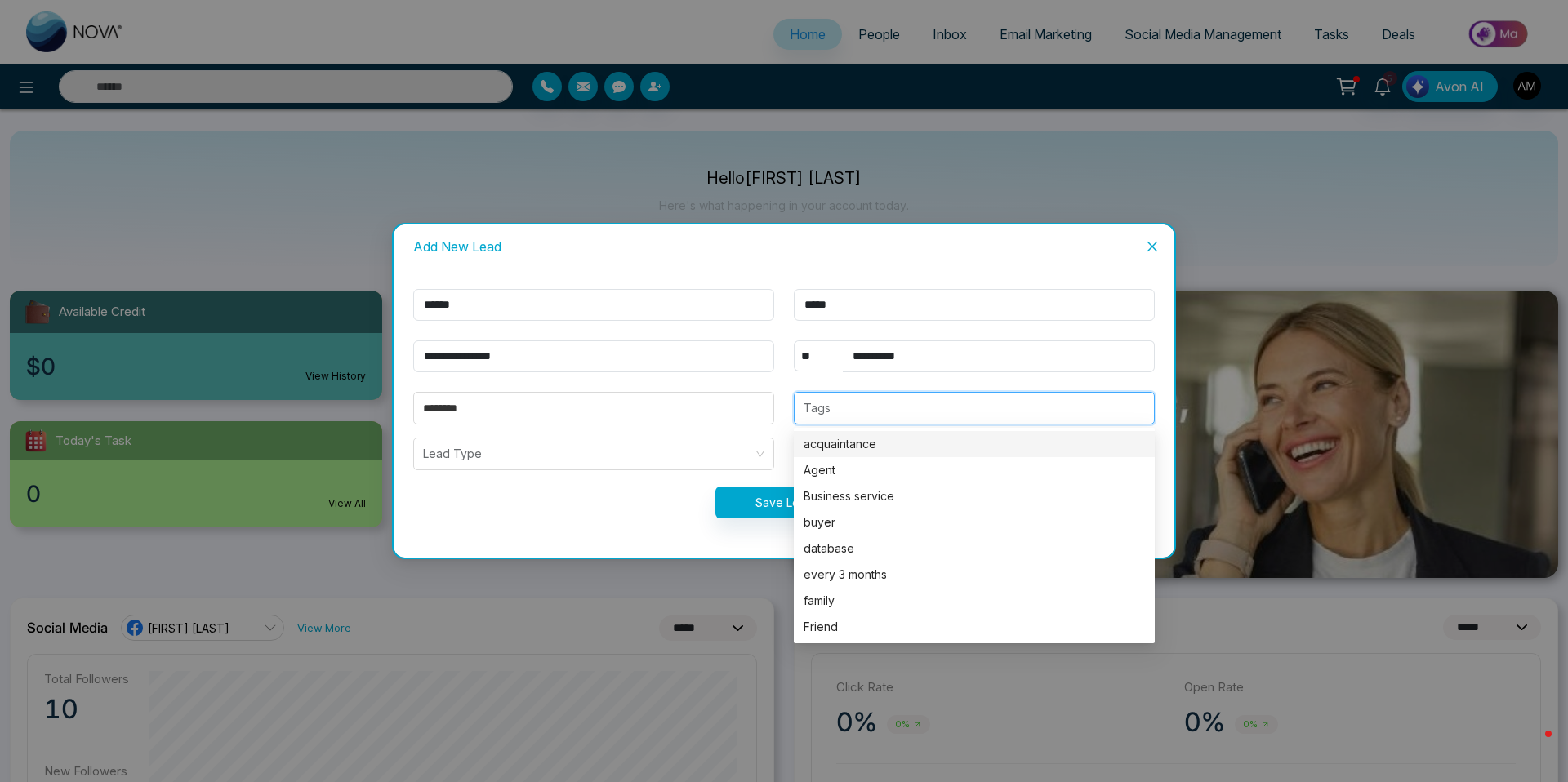 click on "**********" at bounding box center (784, 413) 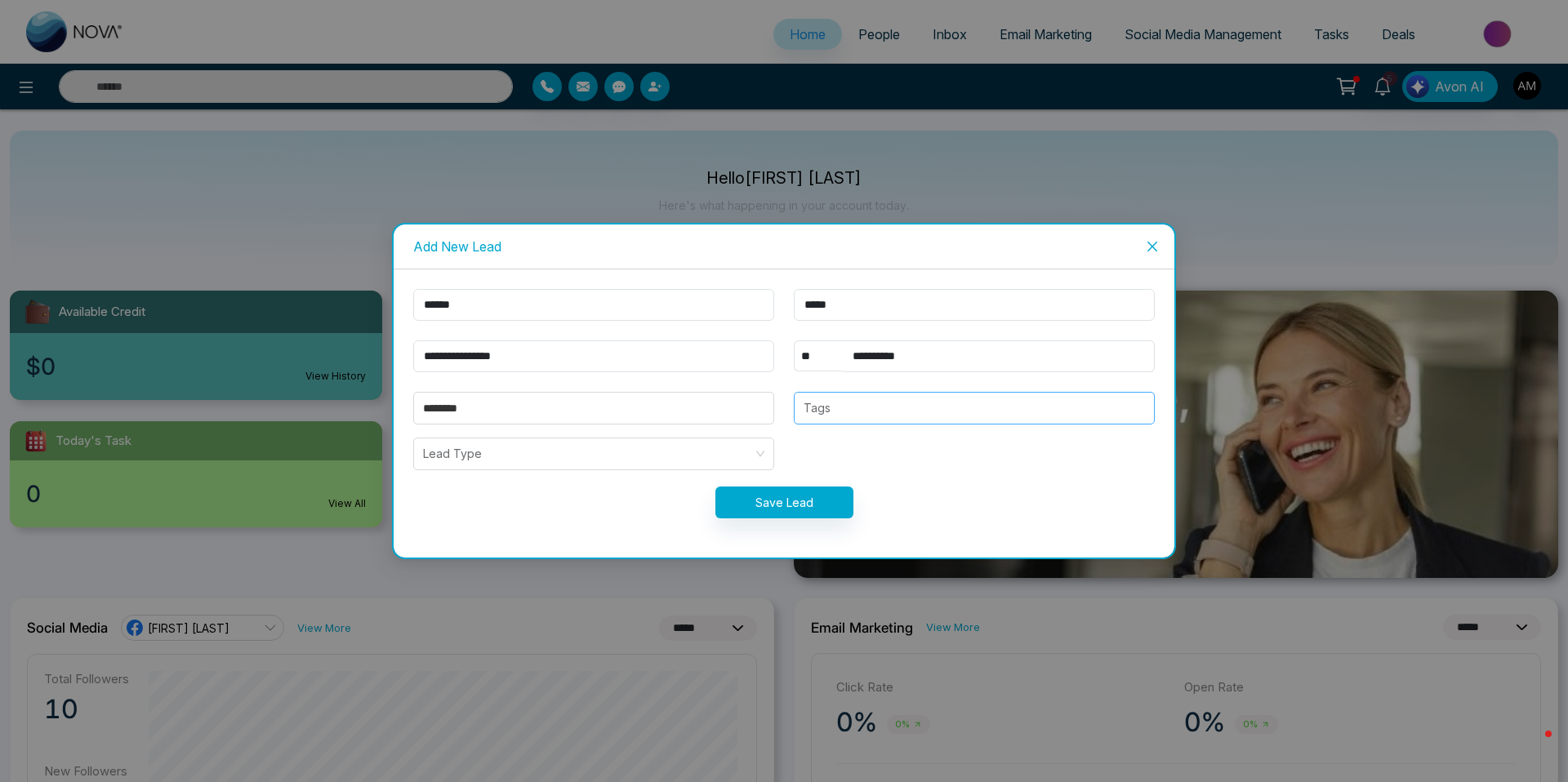 click at bounding box center [974, 408] 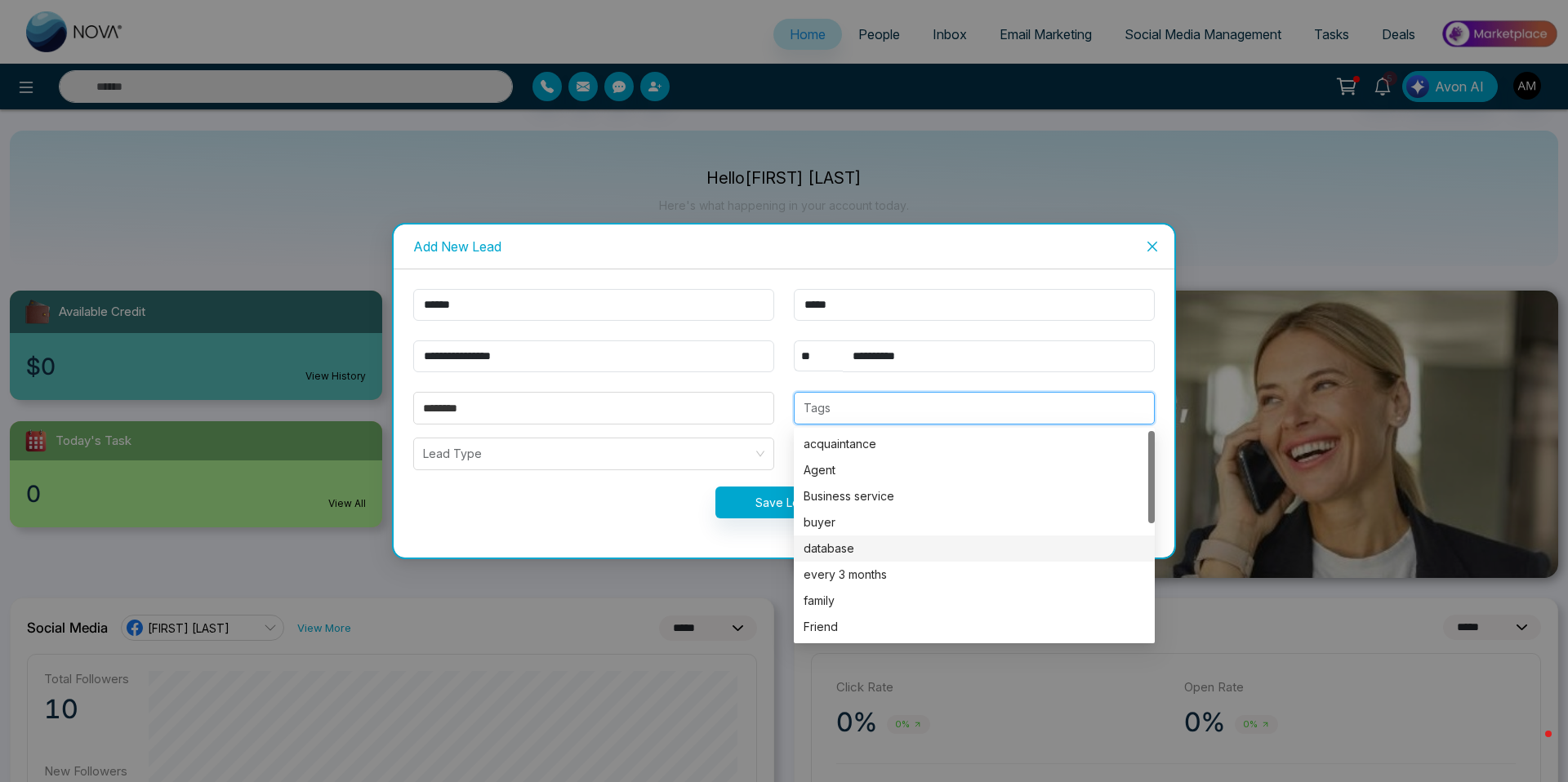 click on "database" at bounding box center (974, 549) 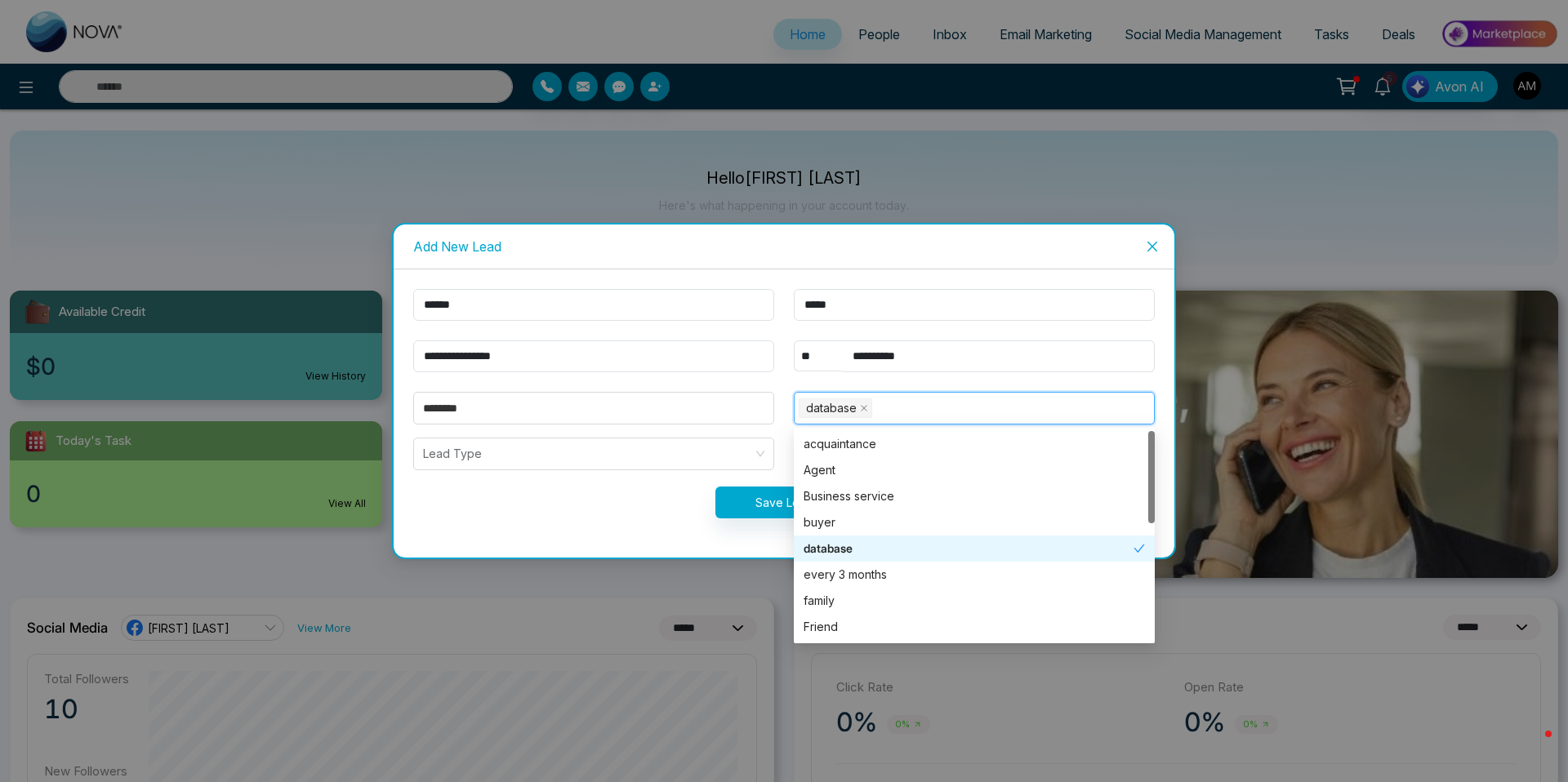 click on "**********" at bounding box center (784, 413) 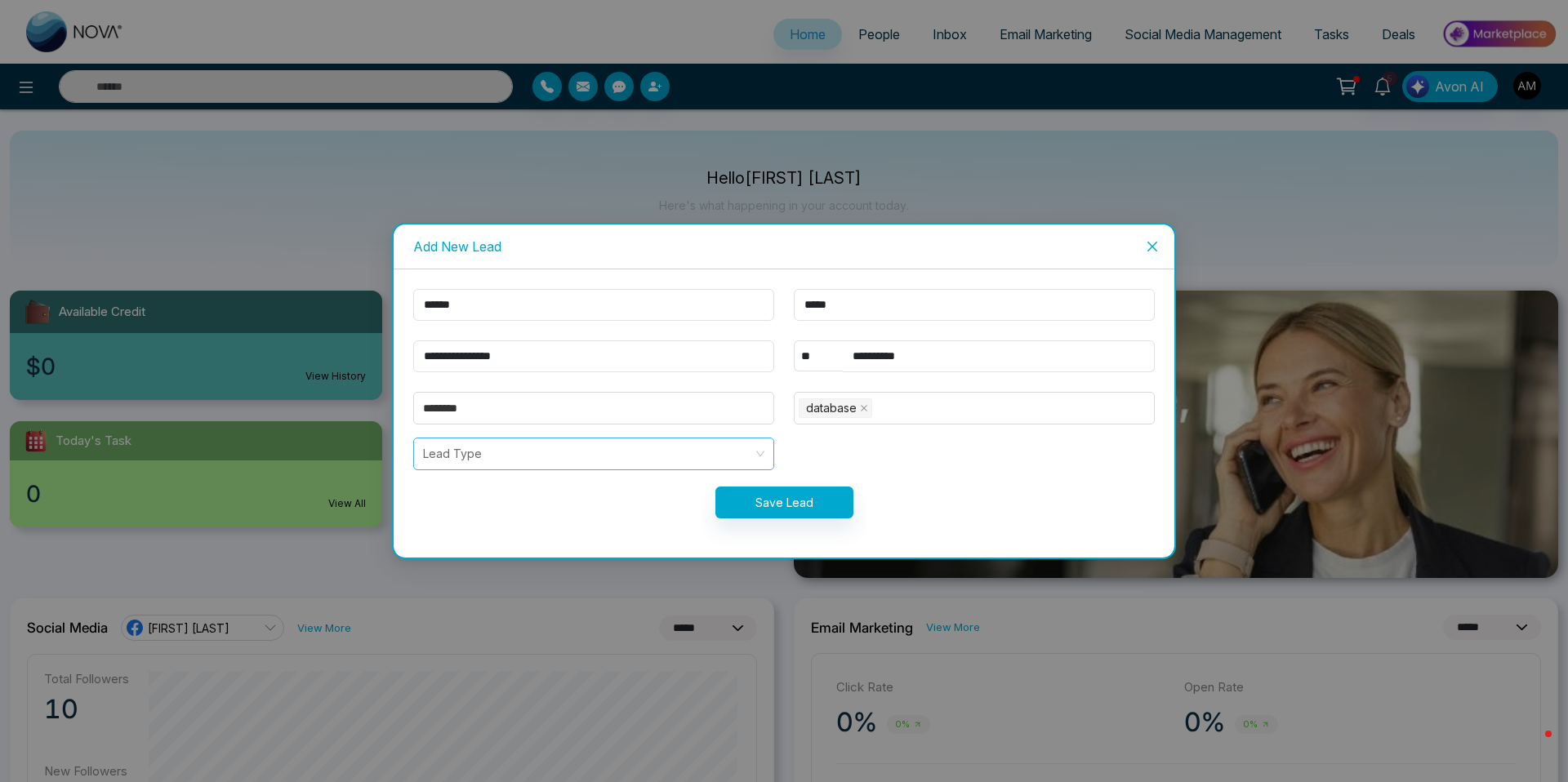click at bounding box center (588, 454) 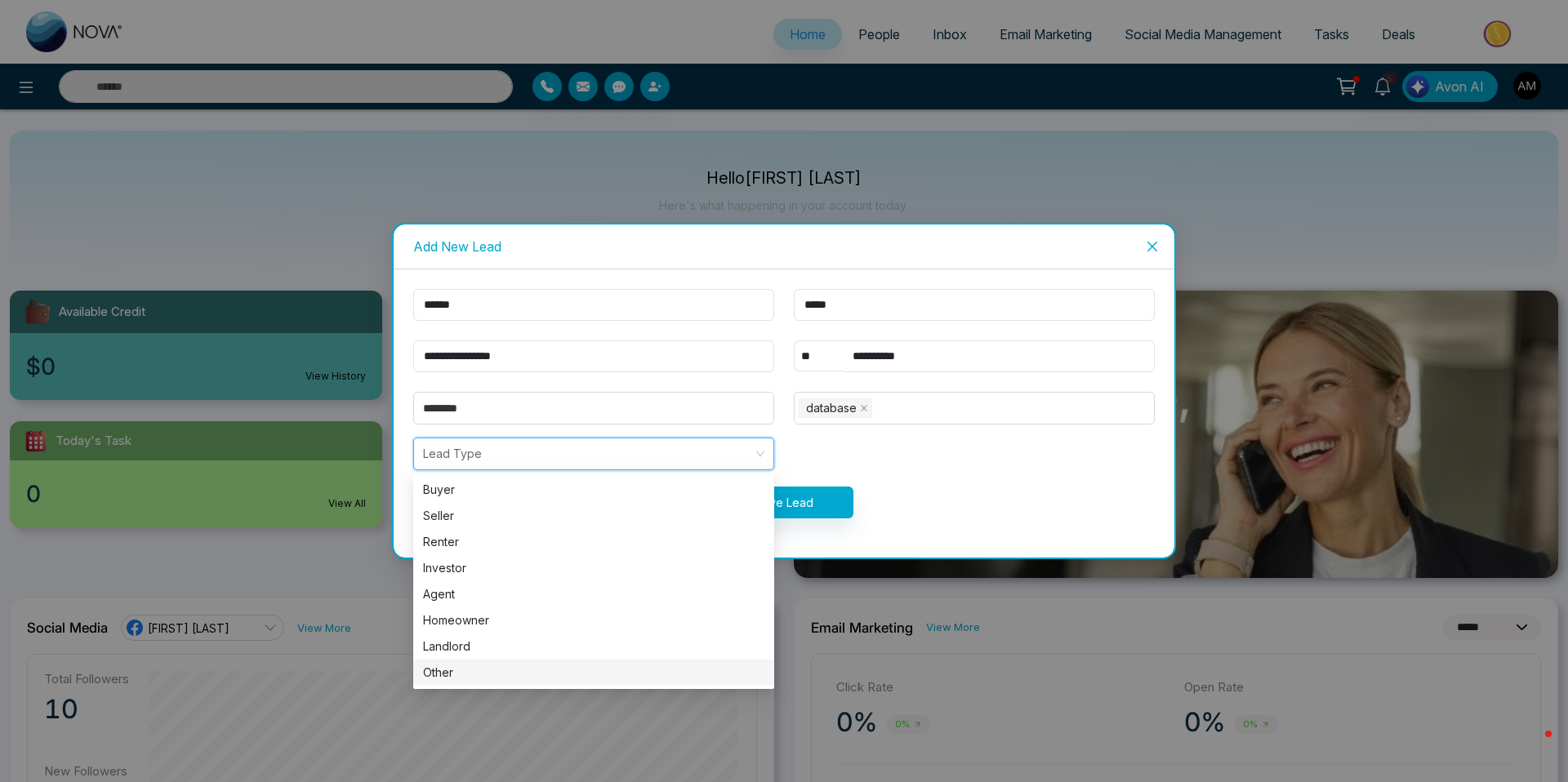 click on "Other" at bounding box center [594, 673] 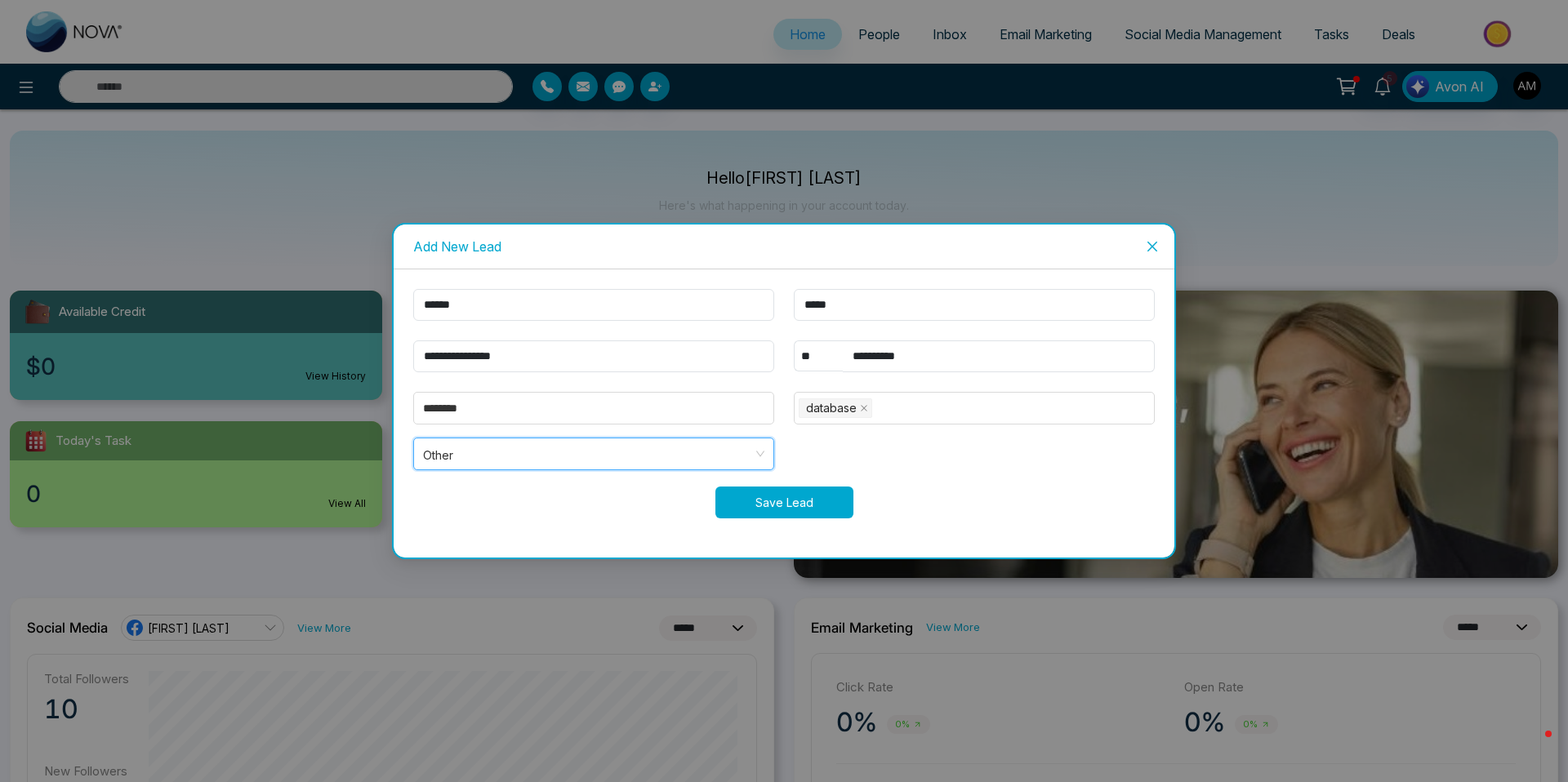click on "Save Lead" at bounding box center (784, 502) 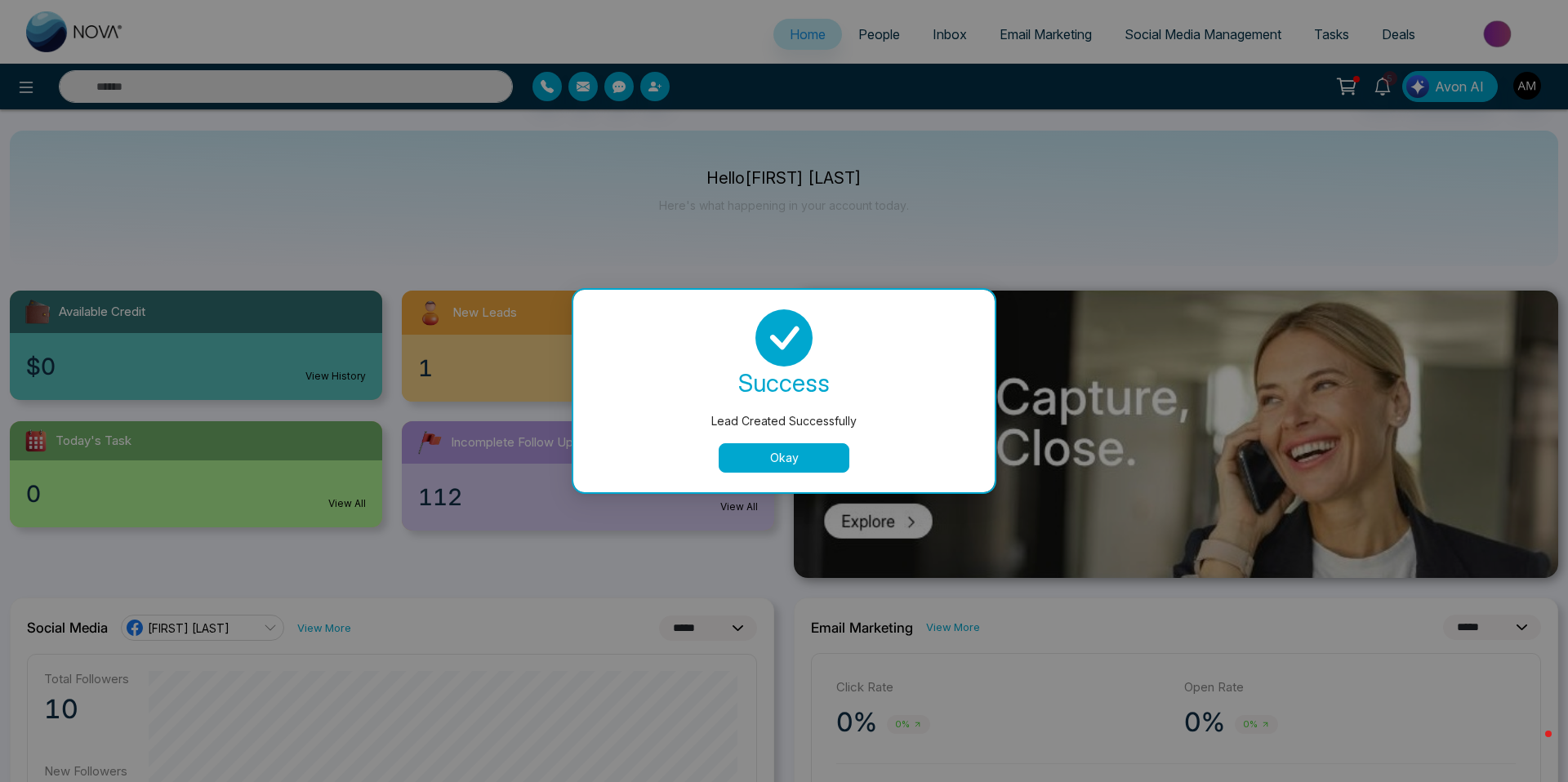 click on "Okay" at bounding box center (784, 458) 